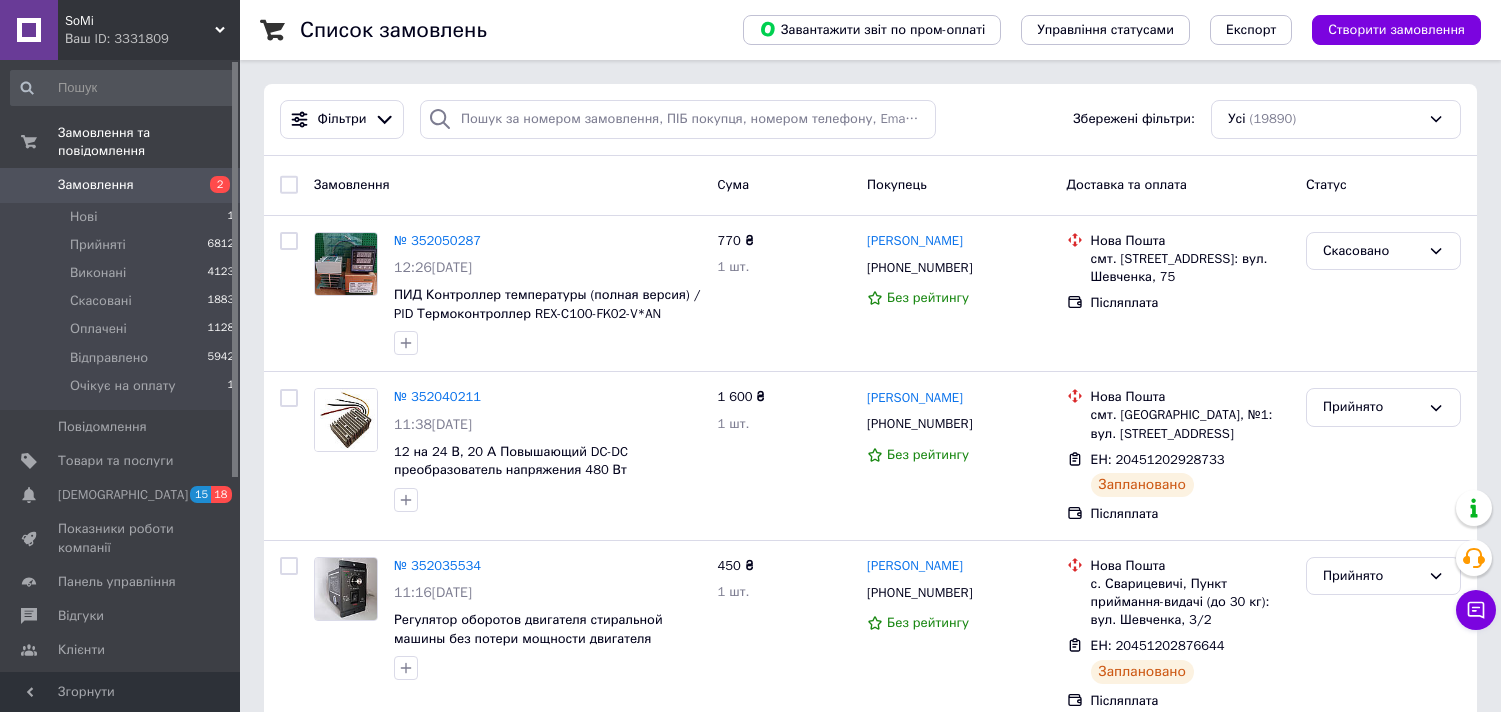 scroll, scrollTop: 0, scrollLeft: 0, axis: both 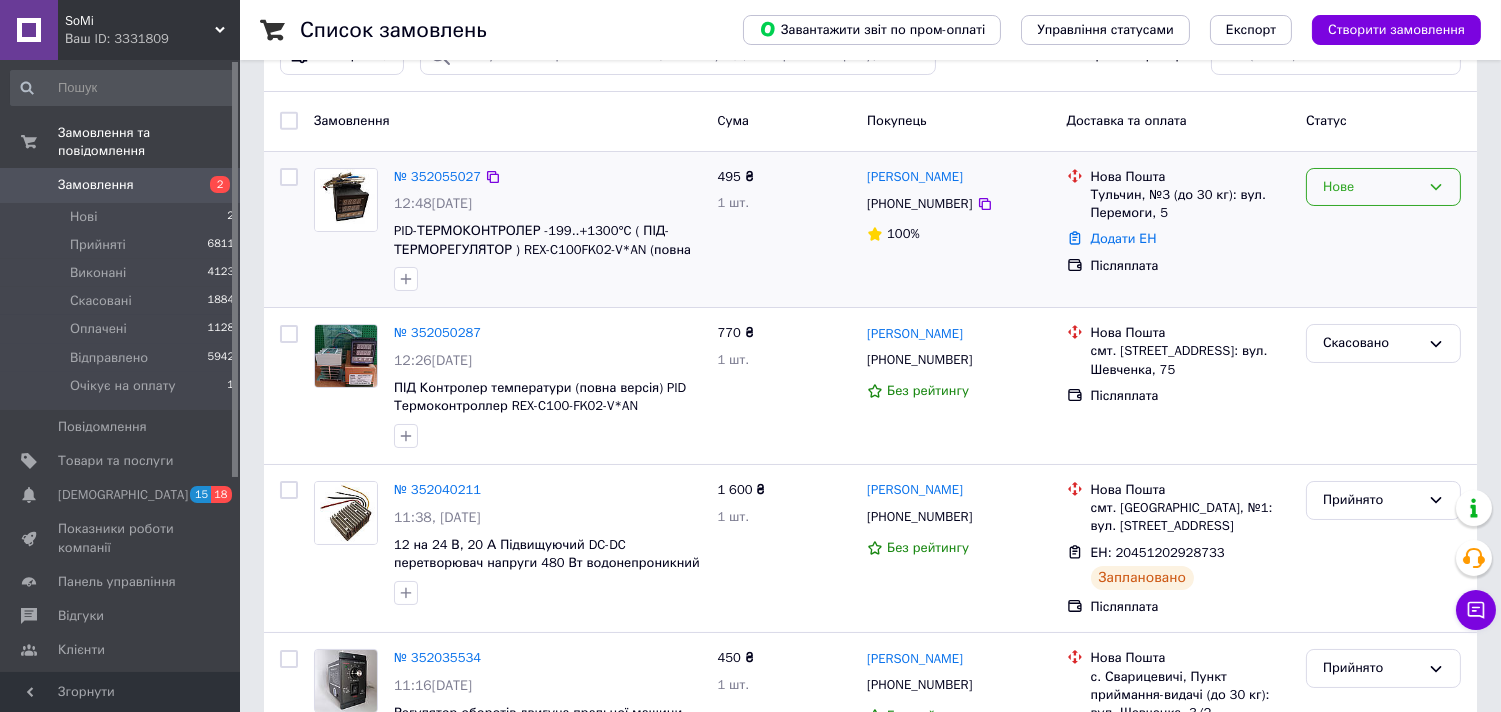 click on "Нове" at bounding box center [1371, 187] 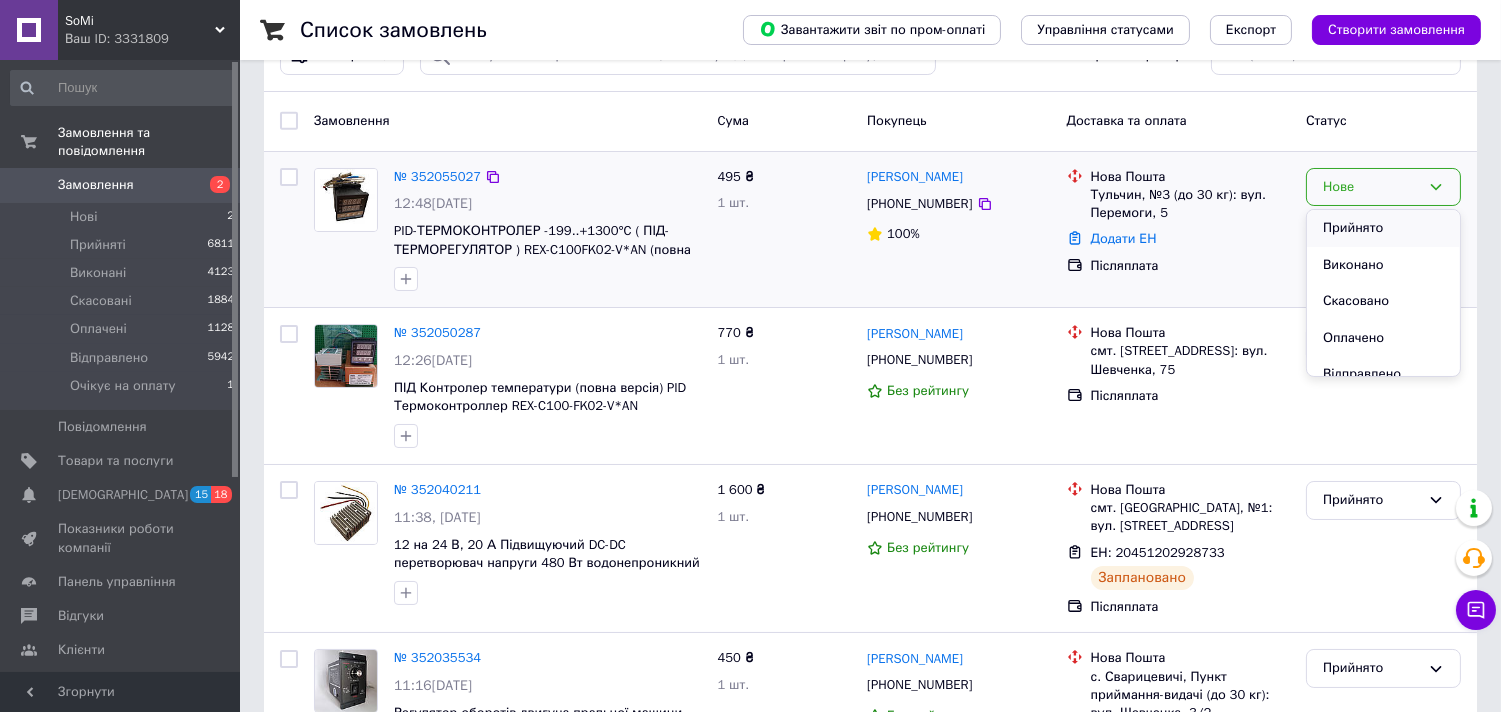 click on "Прийнято" at bounding box center [1383, 228] 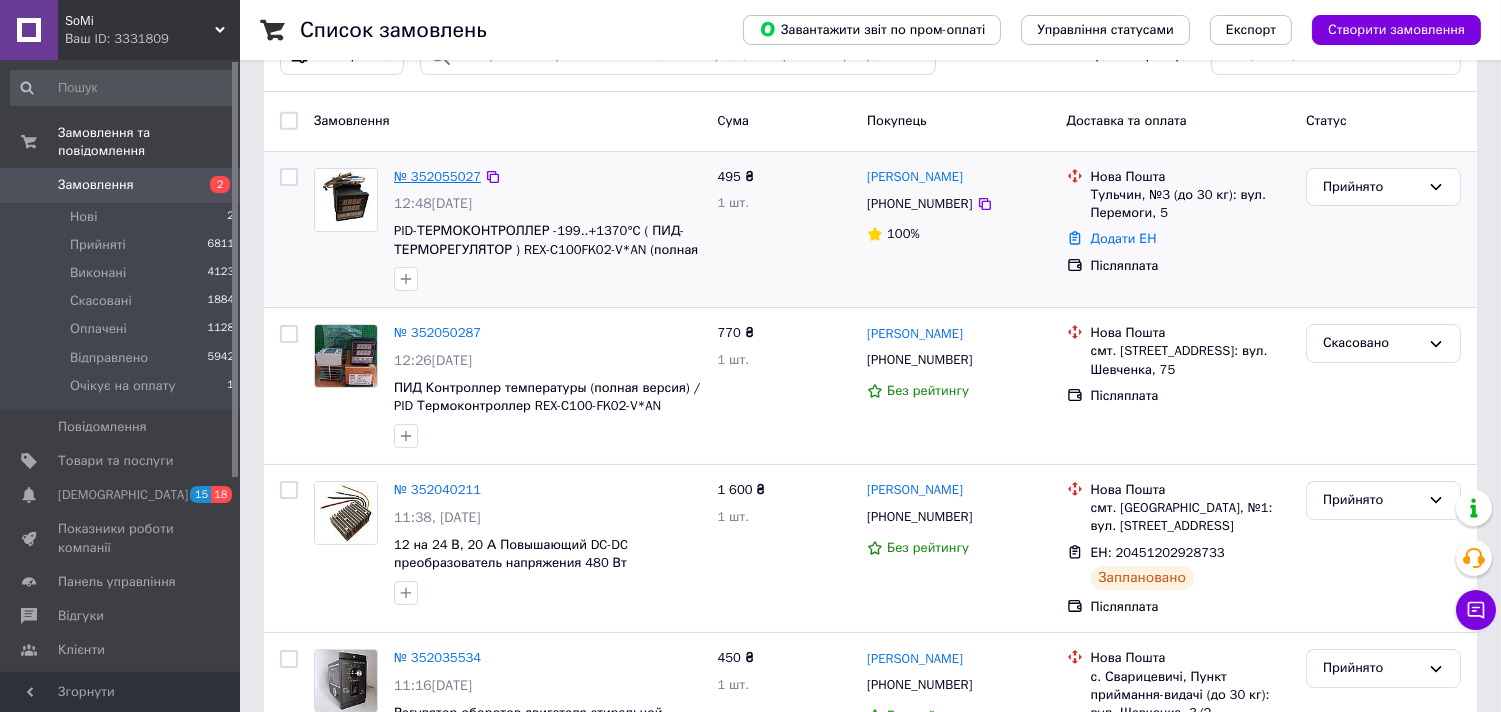 click on "№ 352055027" at bounding box center [437, 176] 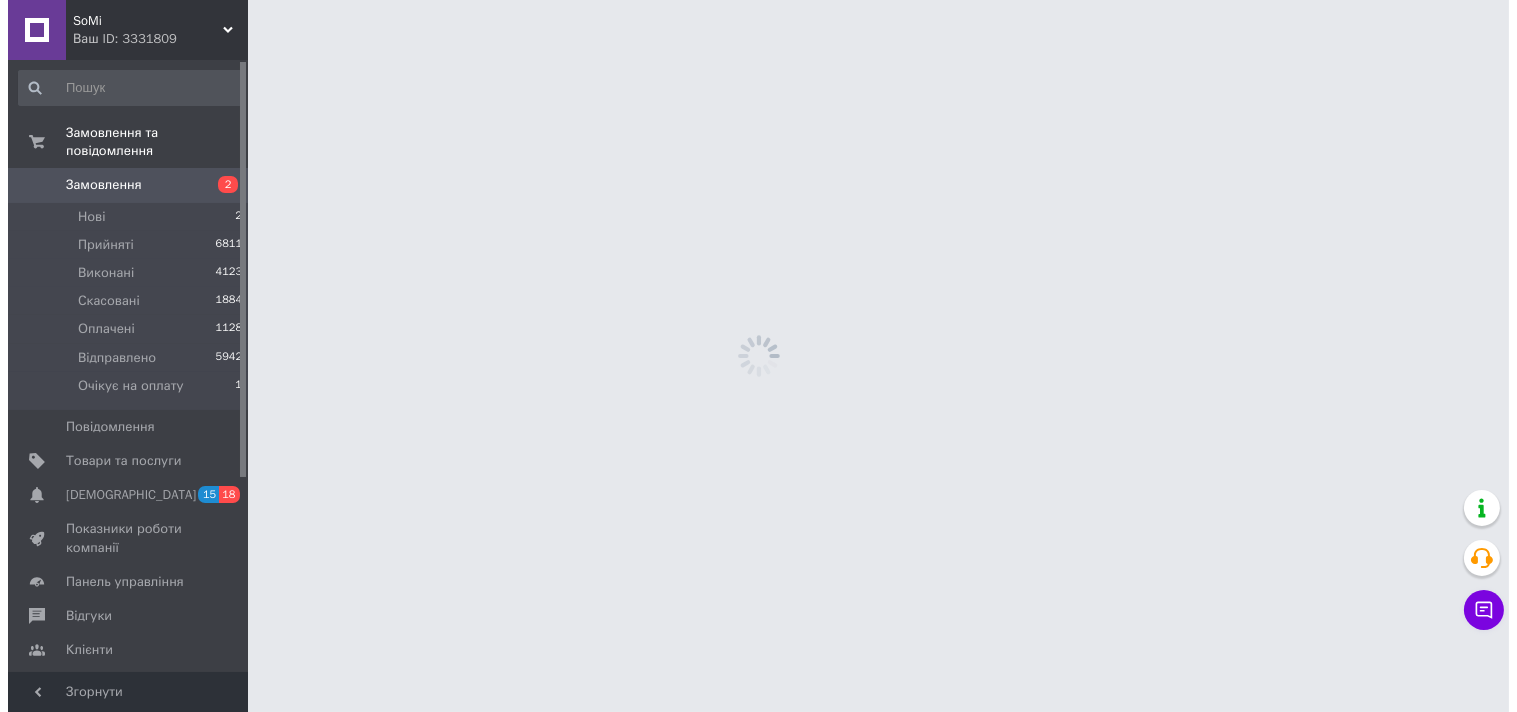 scroll, scrollTop: 0, scrollLeft: 0, axis: both 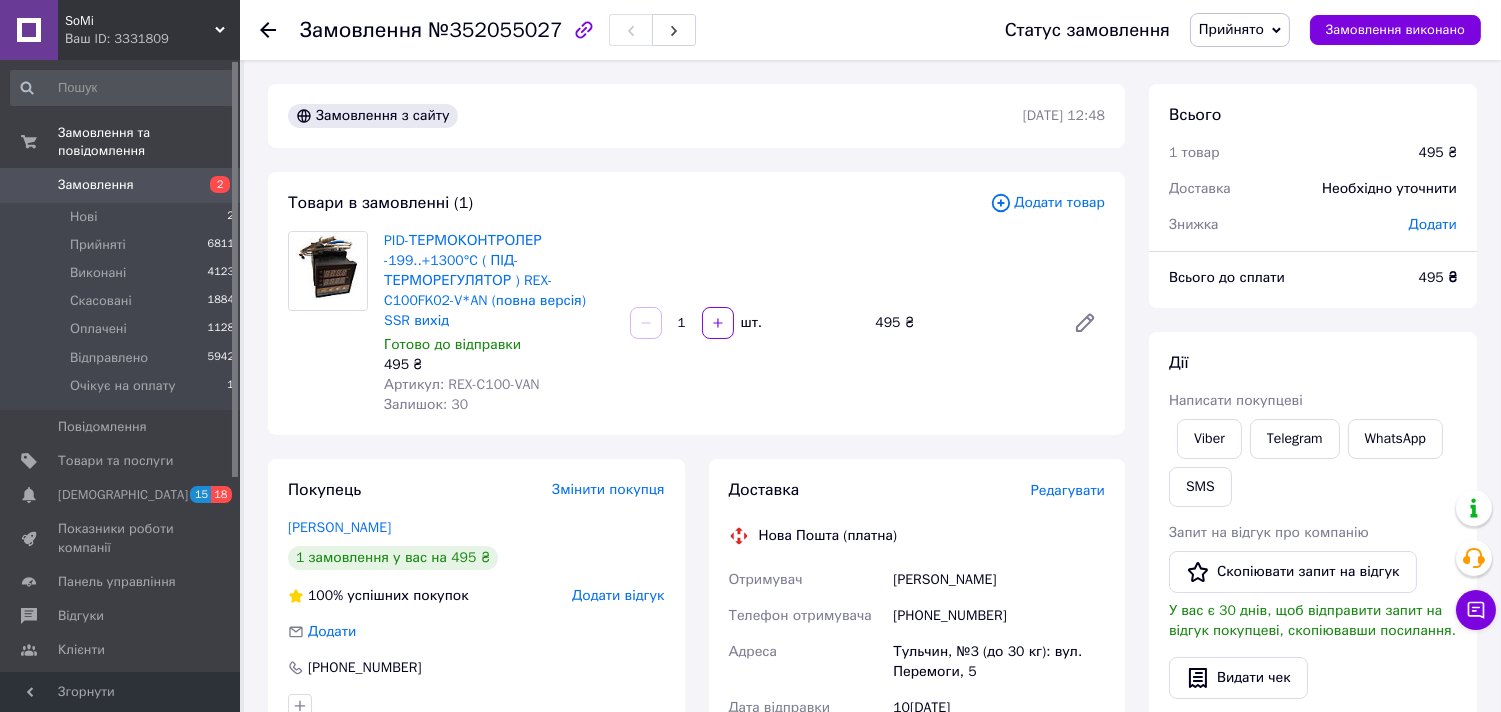 click on "Редагувати" at bounding box center (1068, 490) 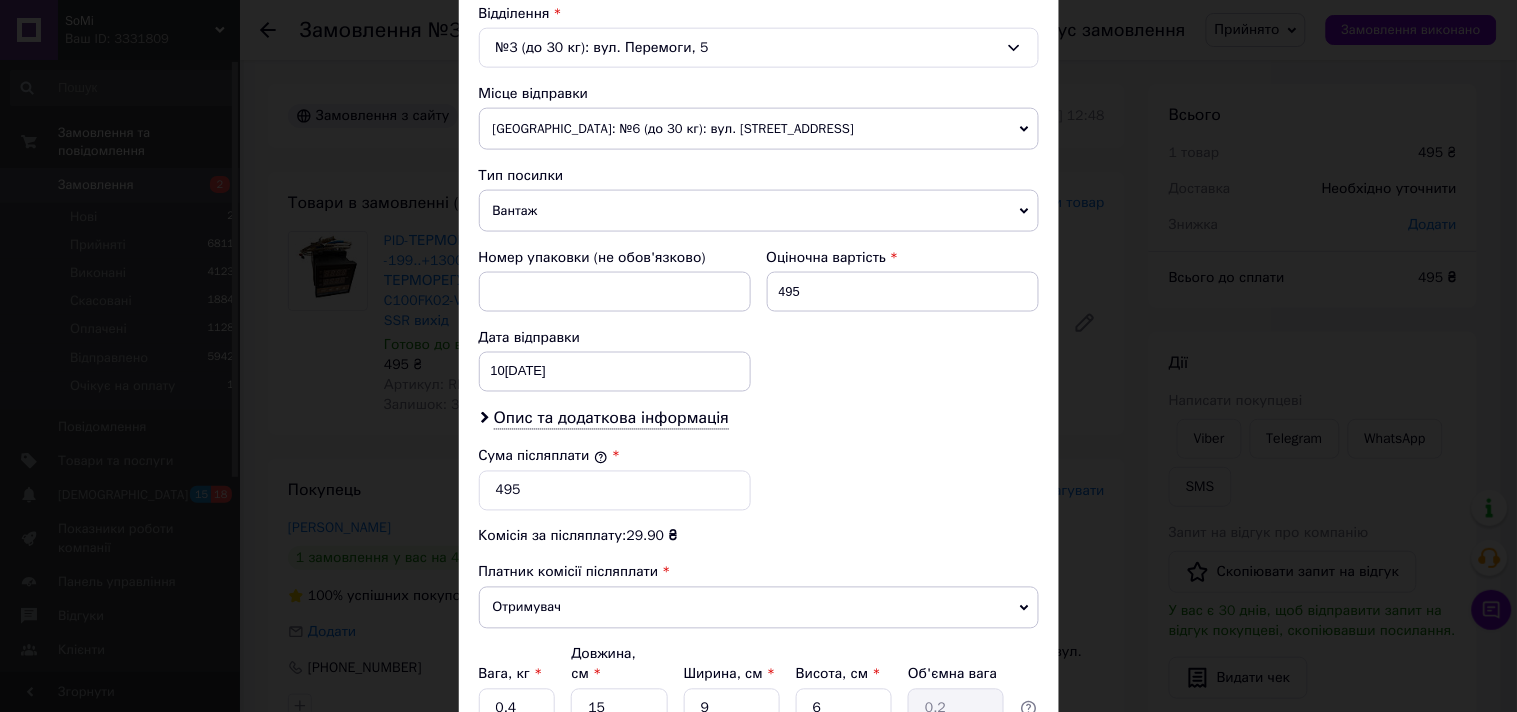 scroll, scrollTop: 632, scrollLeft: 0, axis: vertical 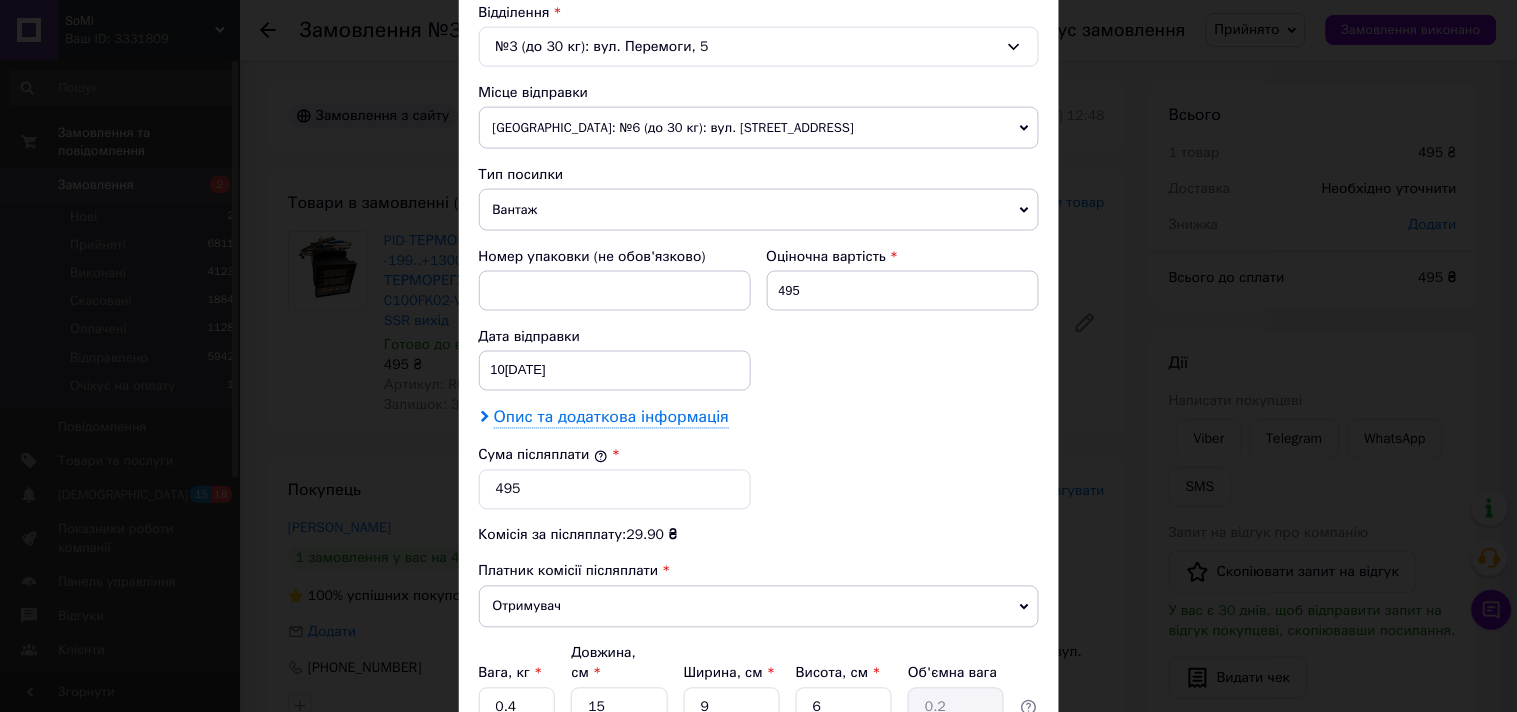 click on "Опис та додаткова інформація" at bounding box center (611, 418) 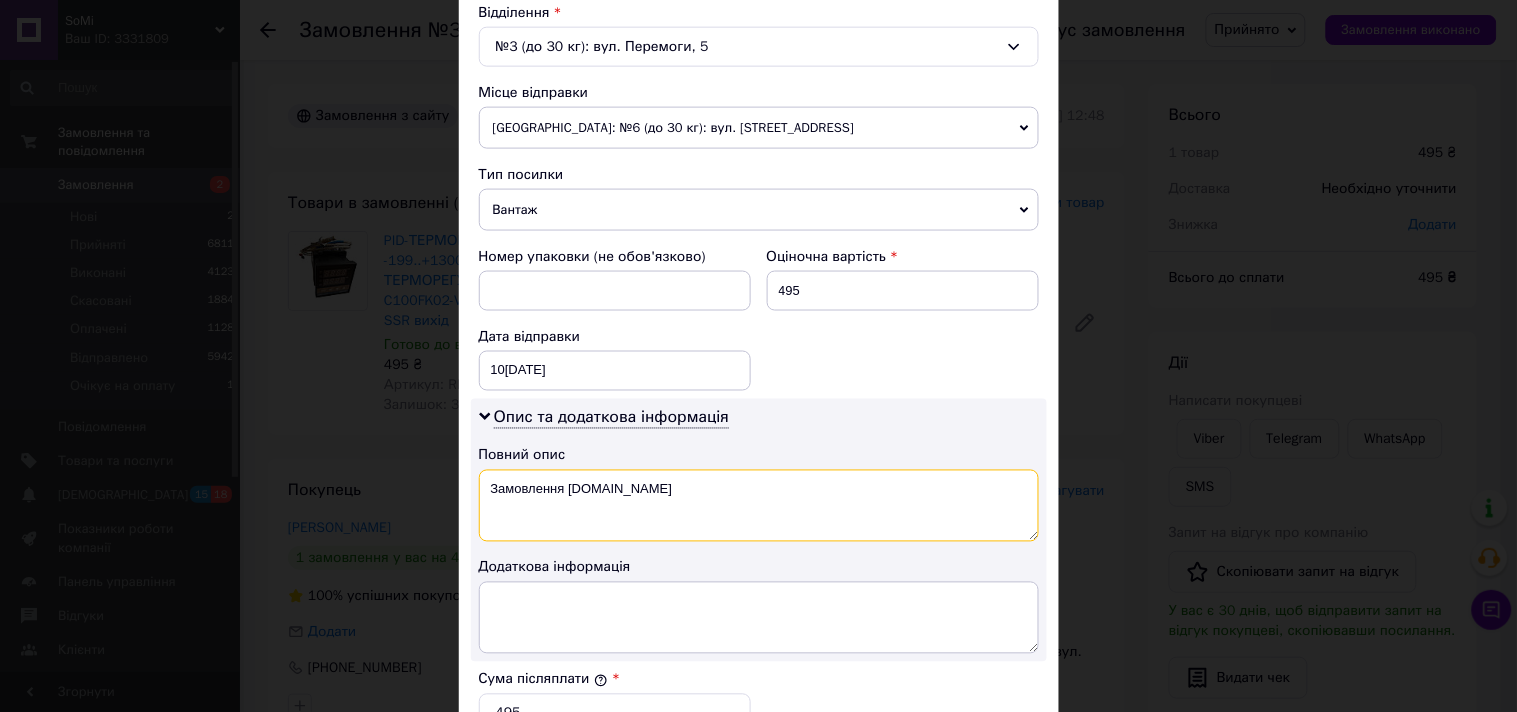 click on "Замовлення Prom.ua" at bounding box center [759, 506] 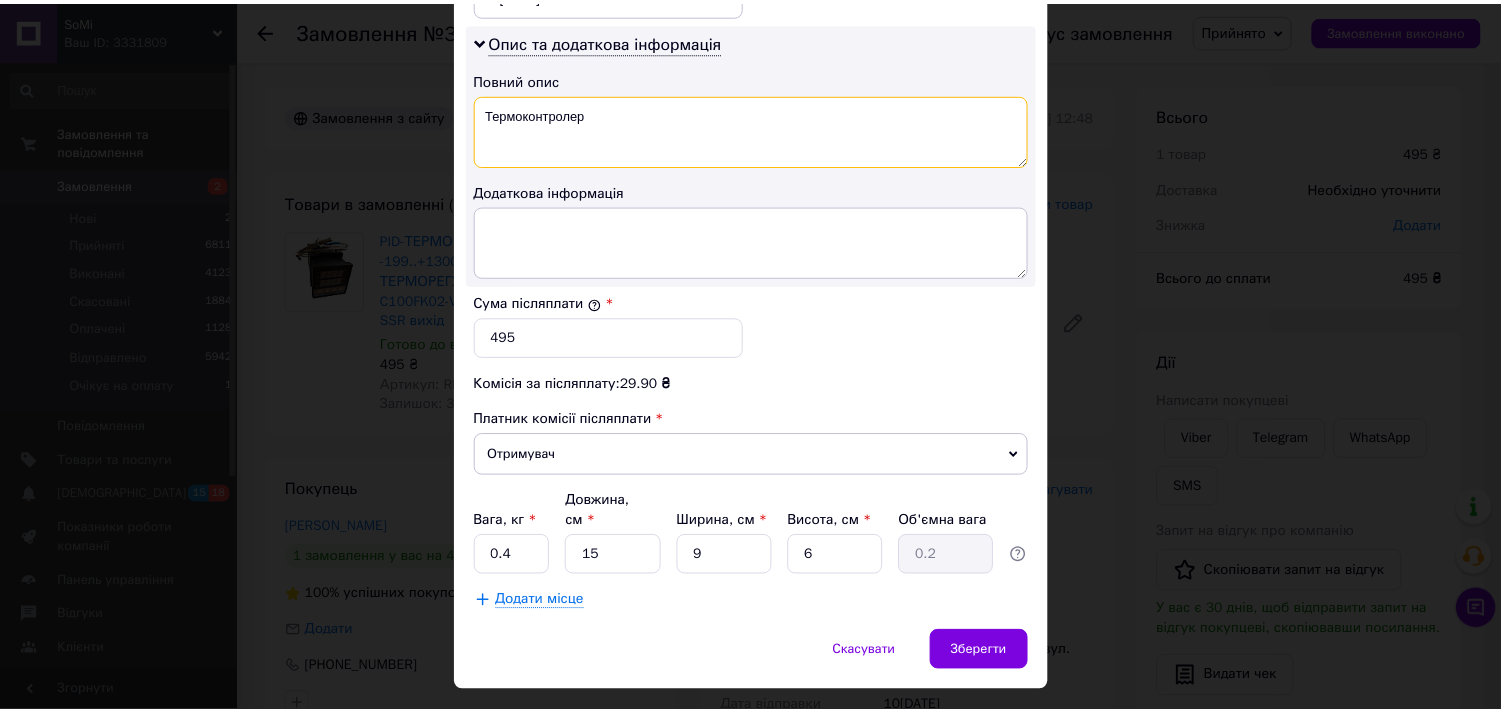 scroll, scrollTop: 1041, scrollLeft: 0, axis: vertical 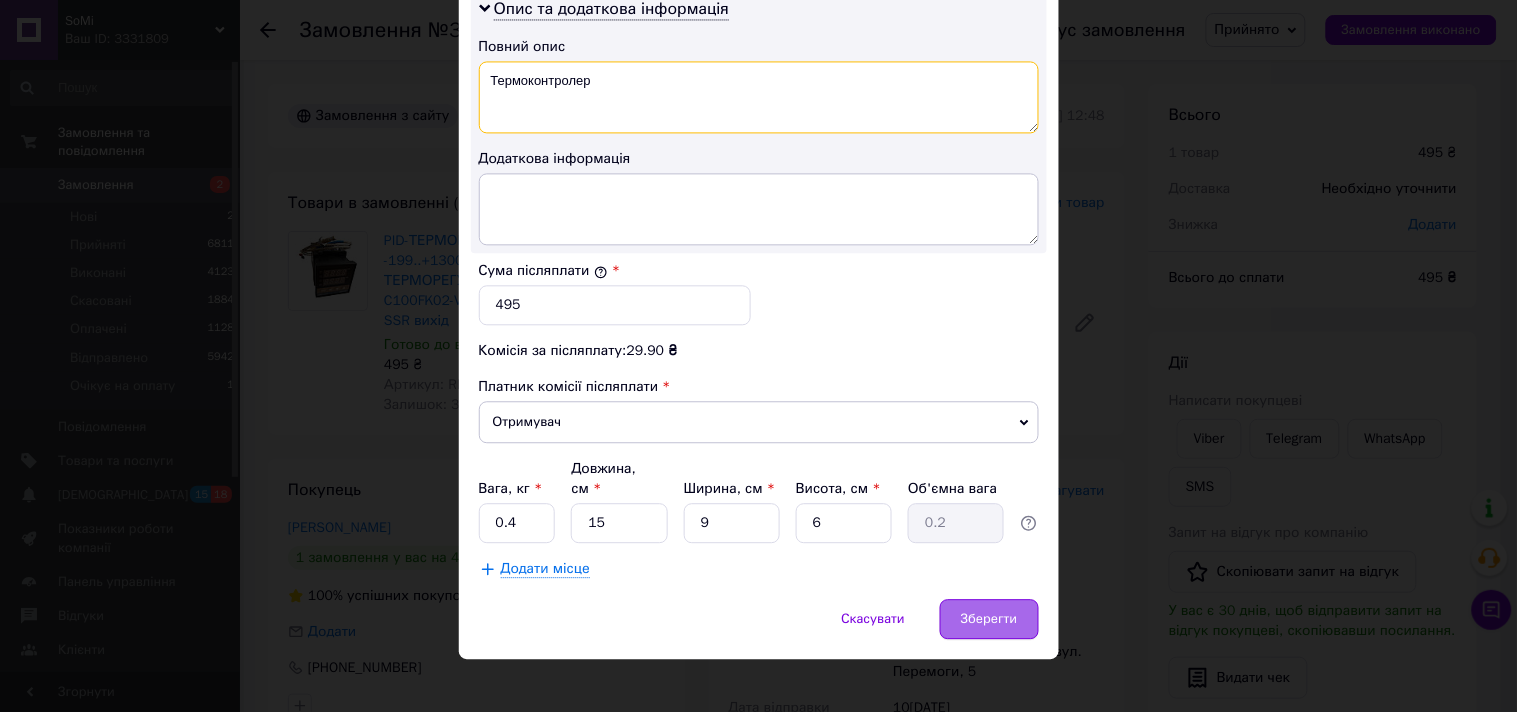 type on "Термоконтролер" 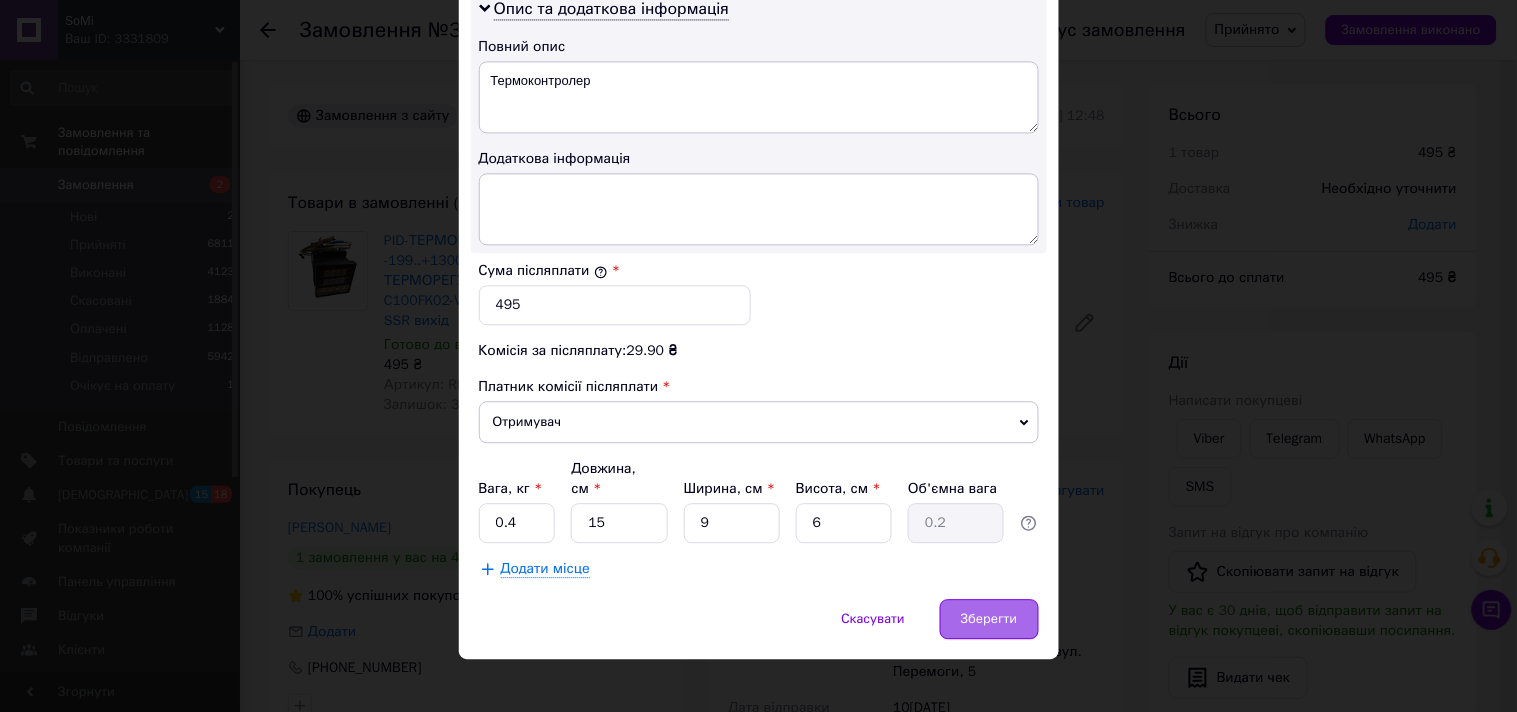 click on "Зберегти" at bounding box center [989, 619] 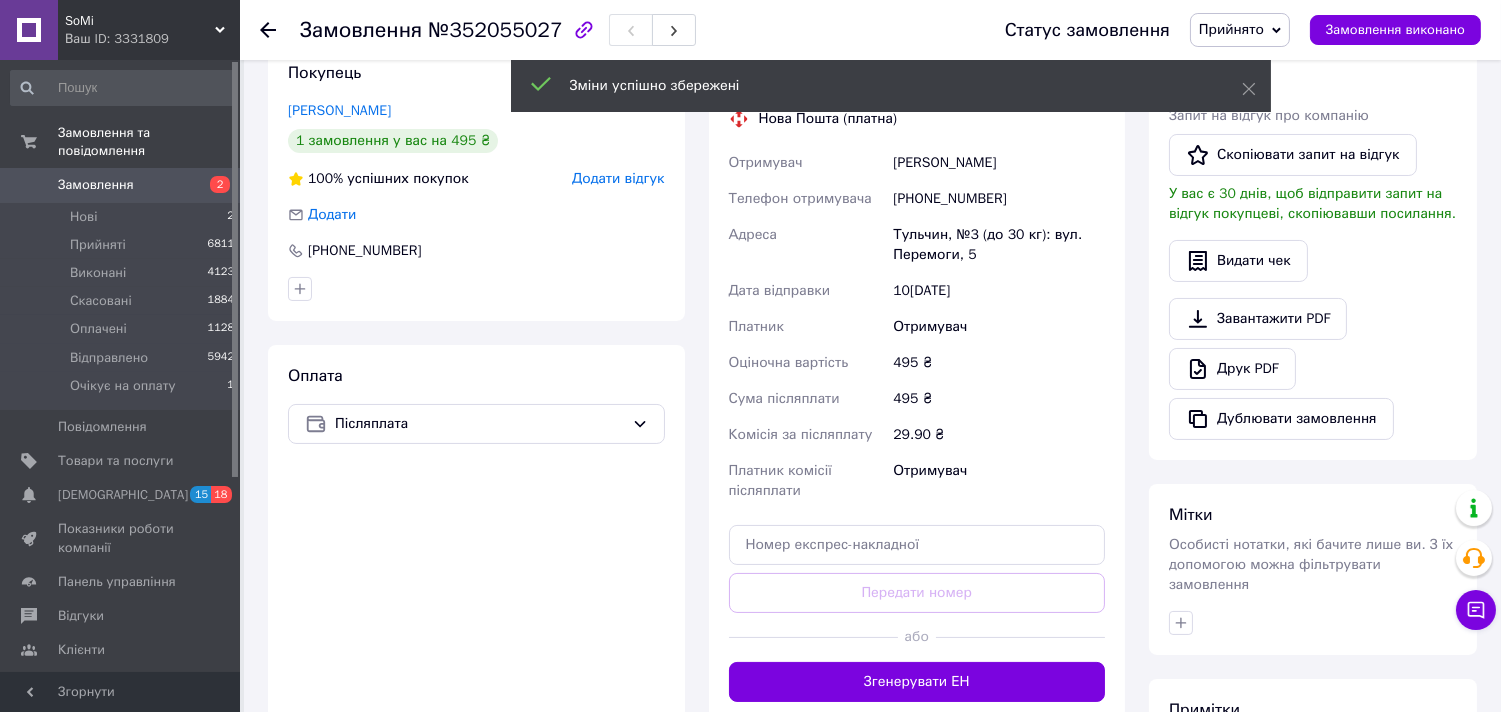 scroll, scrollTop: 430, scrollLeft: 0, axis: vertical 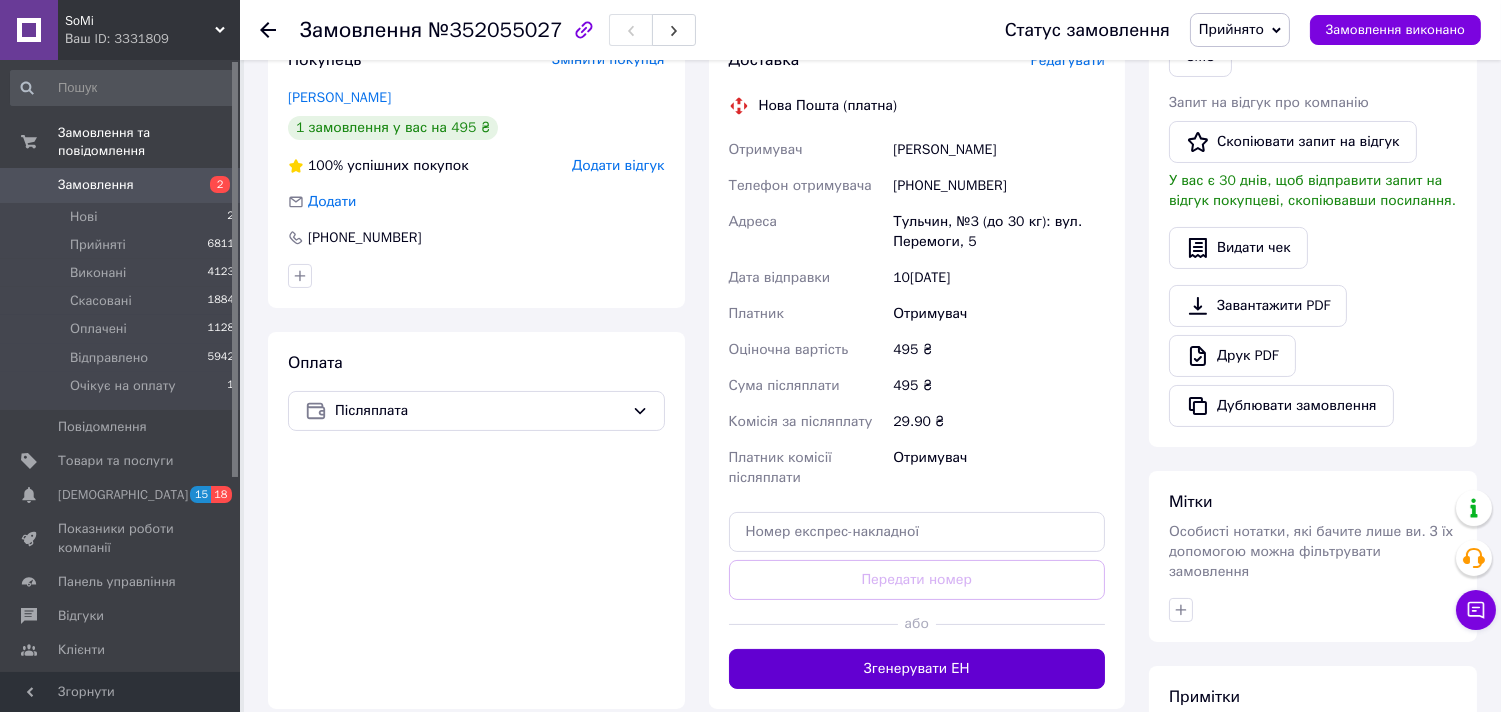 click on "Згенерувати ЕН" at bounding box center [917, 669] 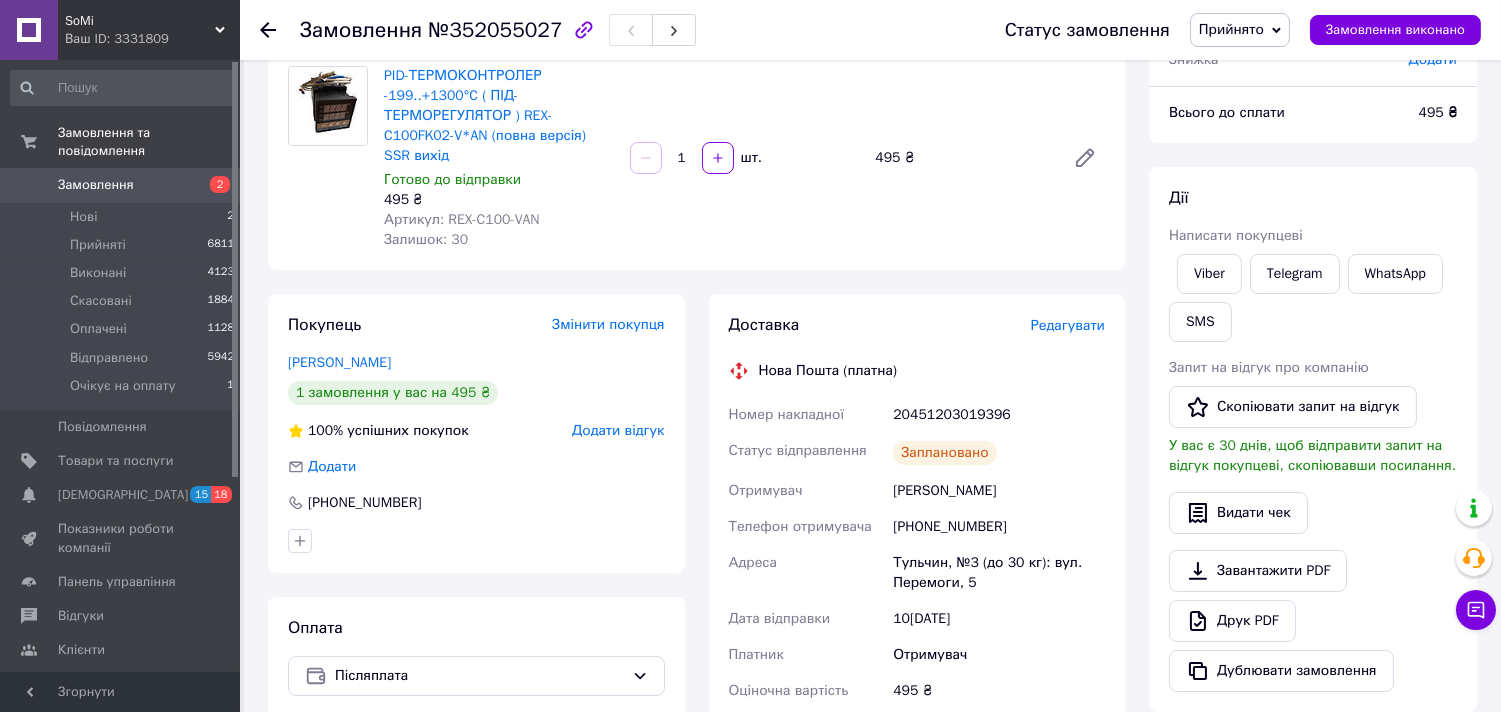 scroll, scrollTop: 163, scrollLeft: 0, axis: vertical 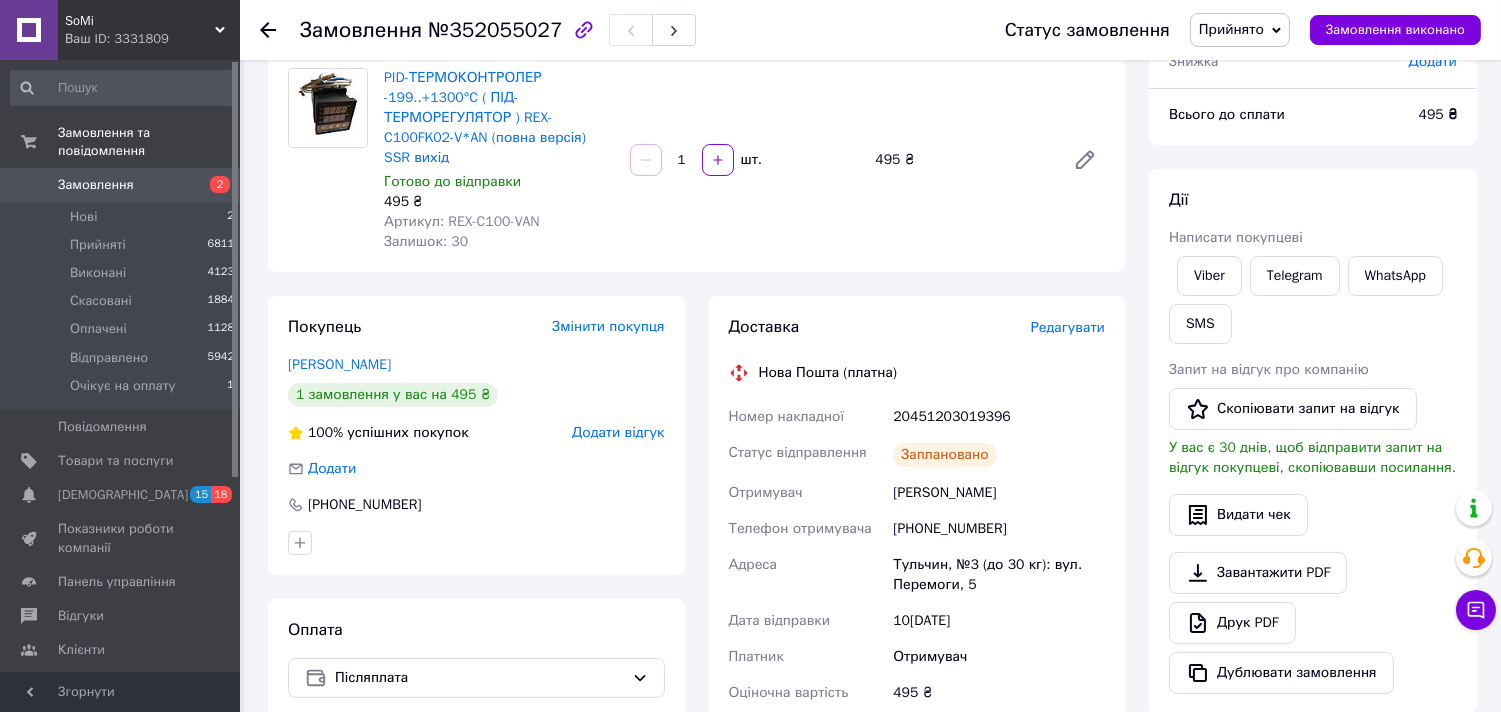 click on "20451203019396" at bounding box center (999, 417) 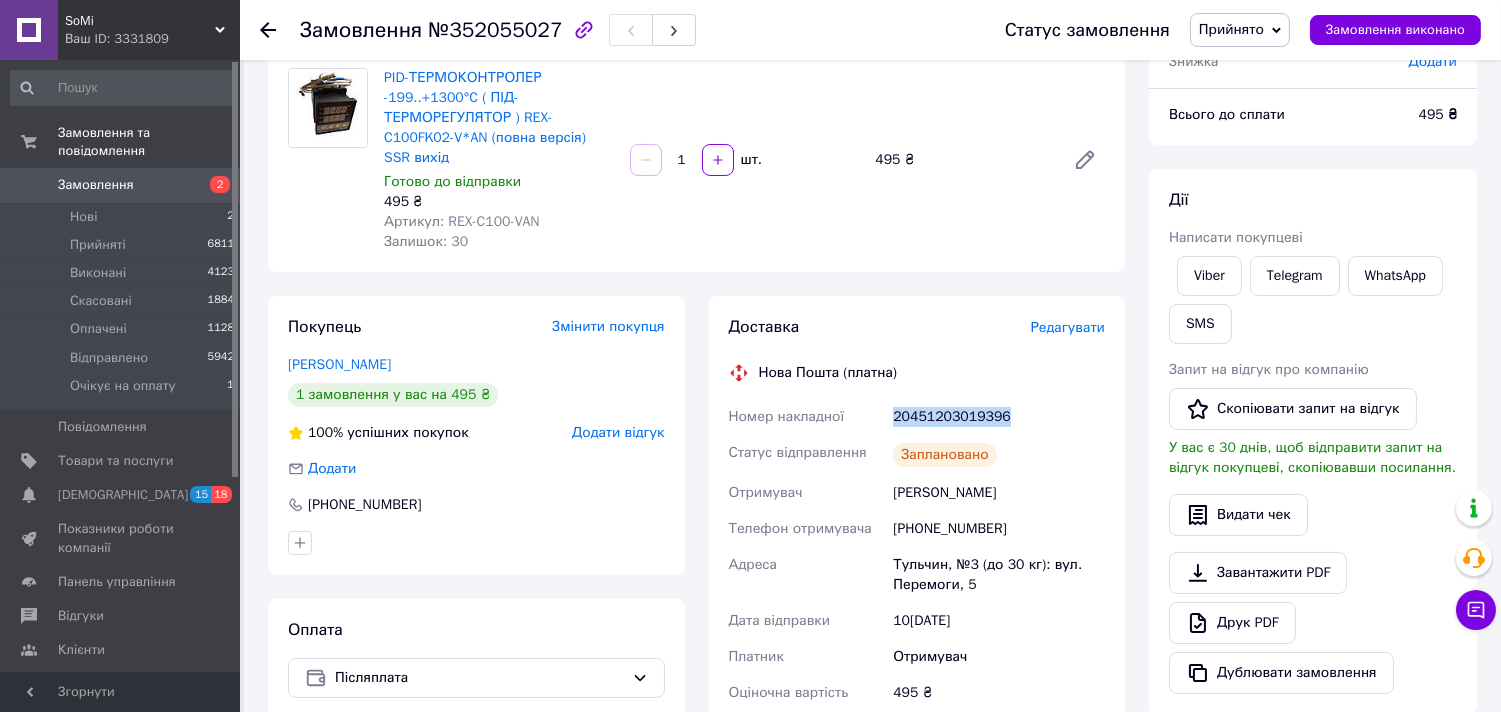 click on "20451203019396" at bounding box center [999, 417] 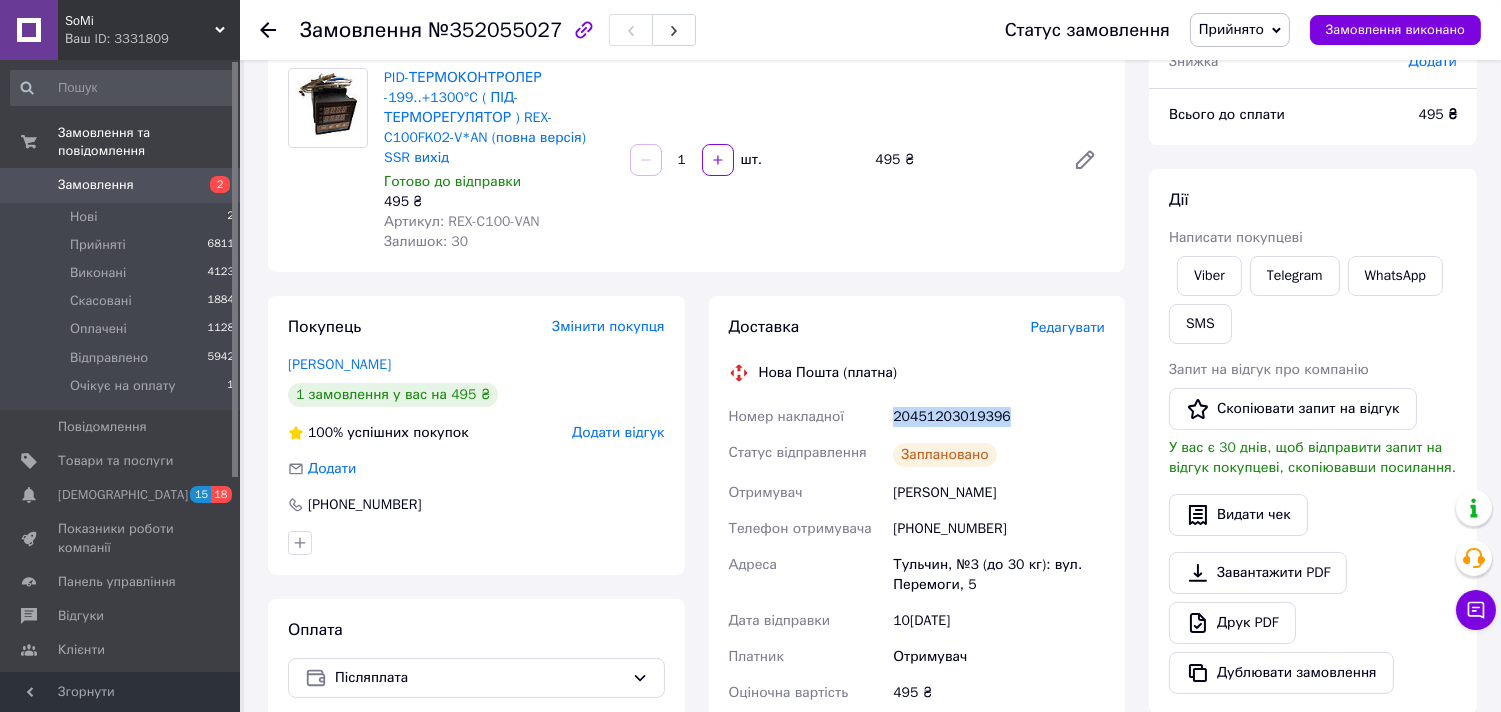 copy on "20451203019396" 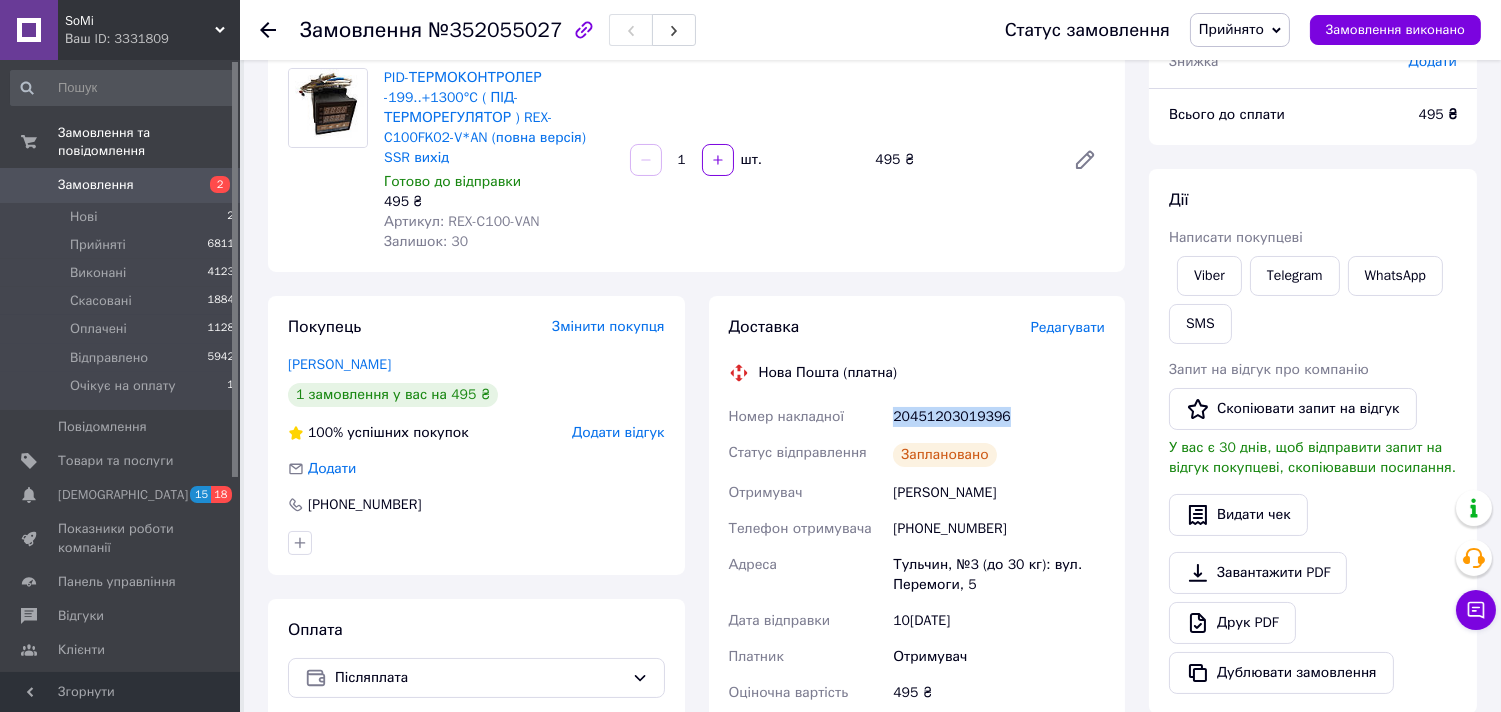copy on "20451203019396" 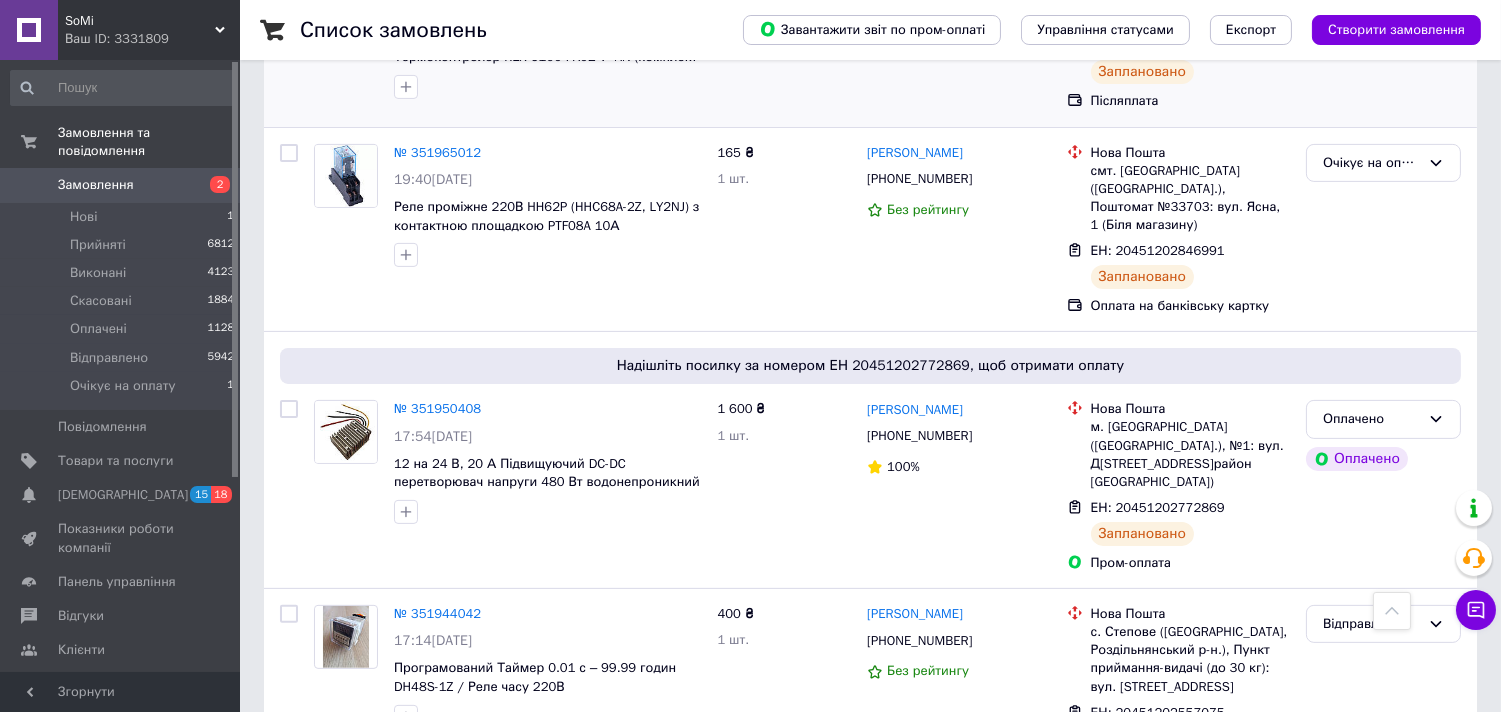 scroll, scrollTop: 1142, scrollLeft: 0, axis: vertical 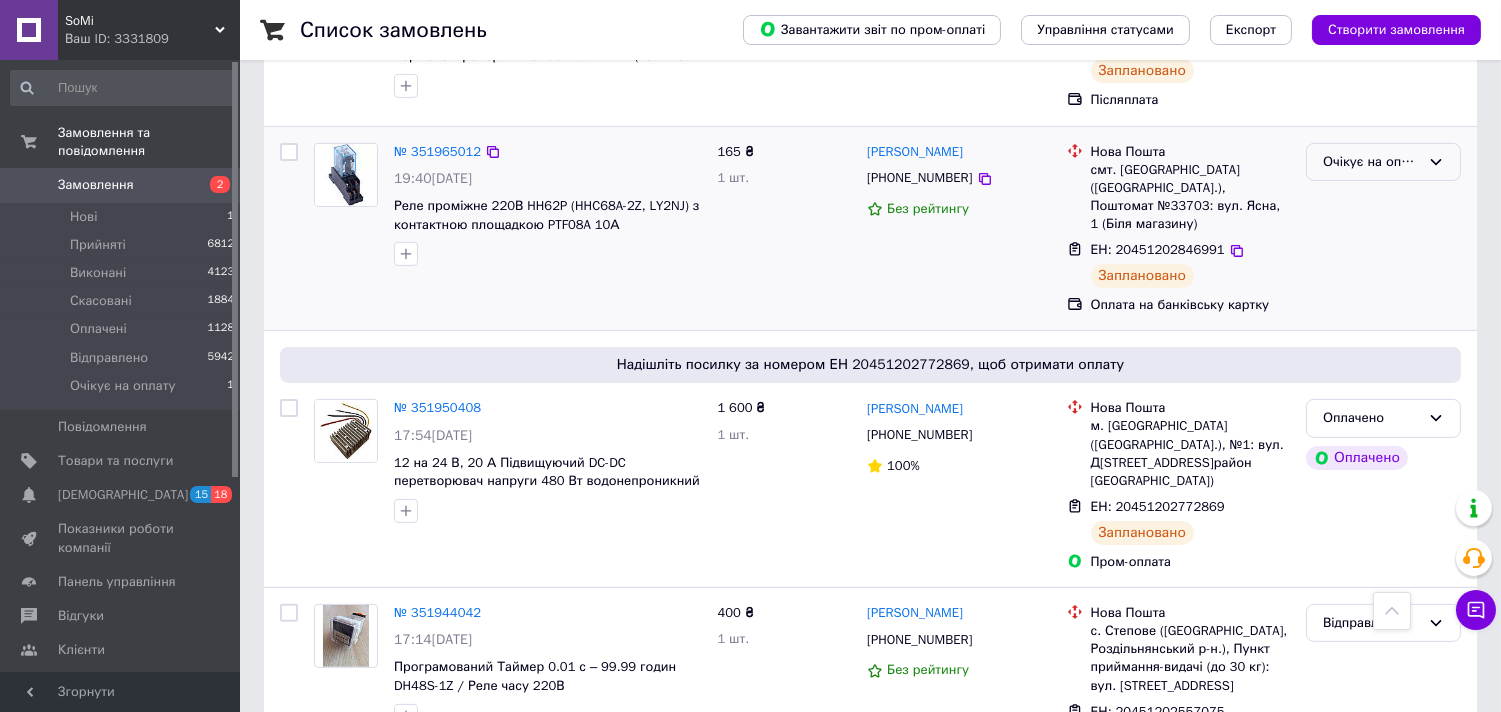 click on "Очікує на оплату" at bounding box center [1371, 162] 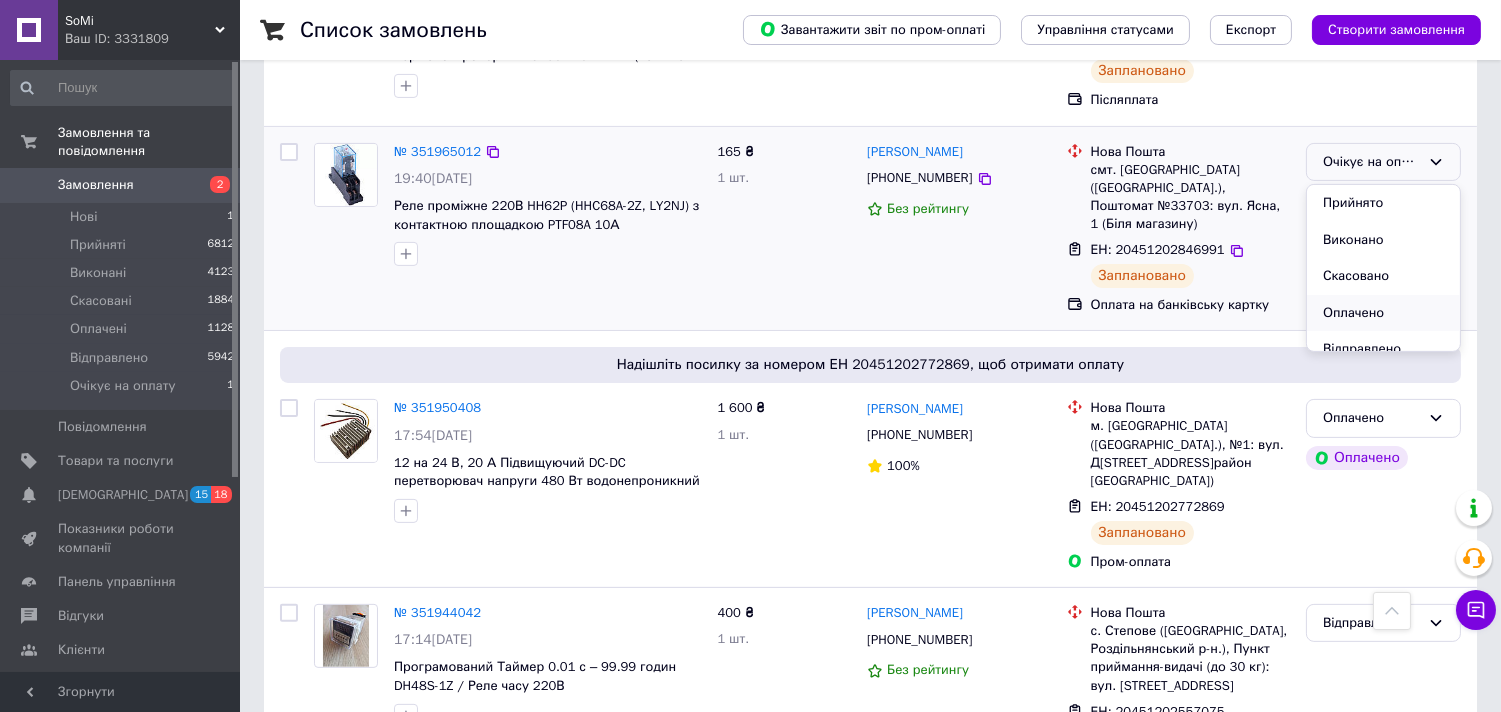 click on "Оплачено" at bounding box center [1383, 313] 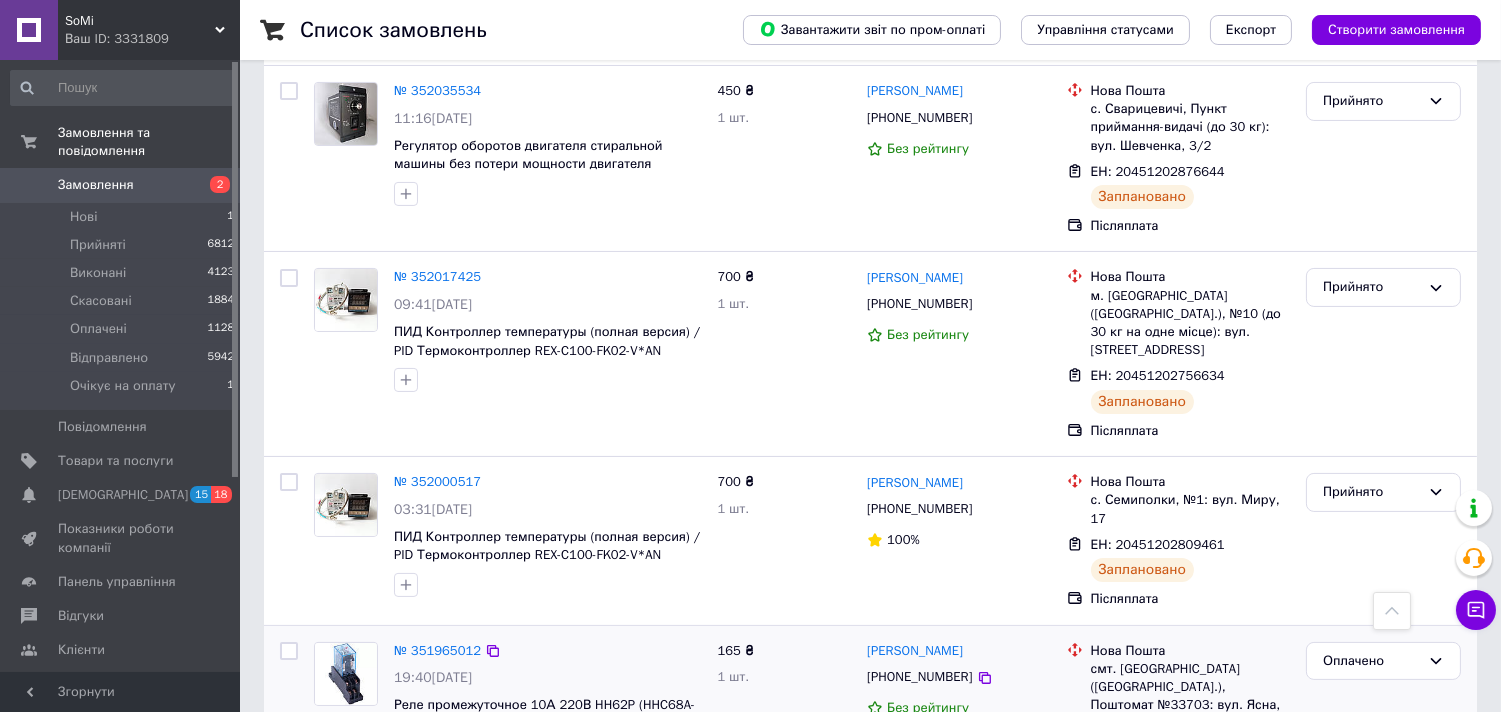 scroll, scrollTop: 640, scrollLeft: 0, axis: vertical 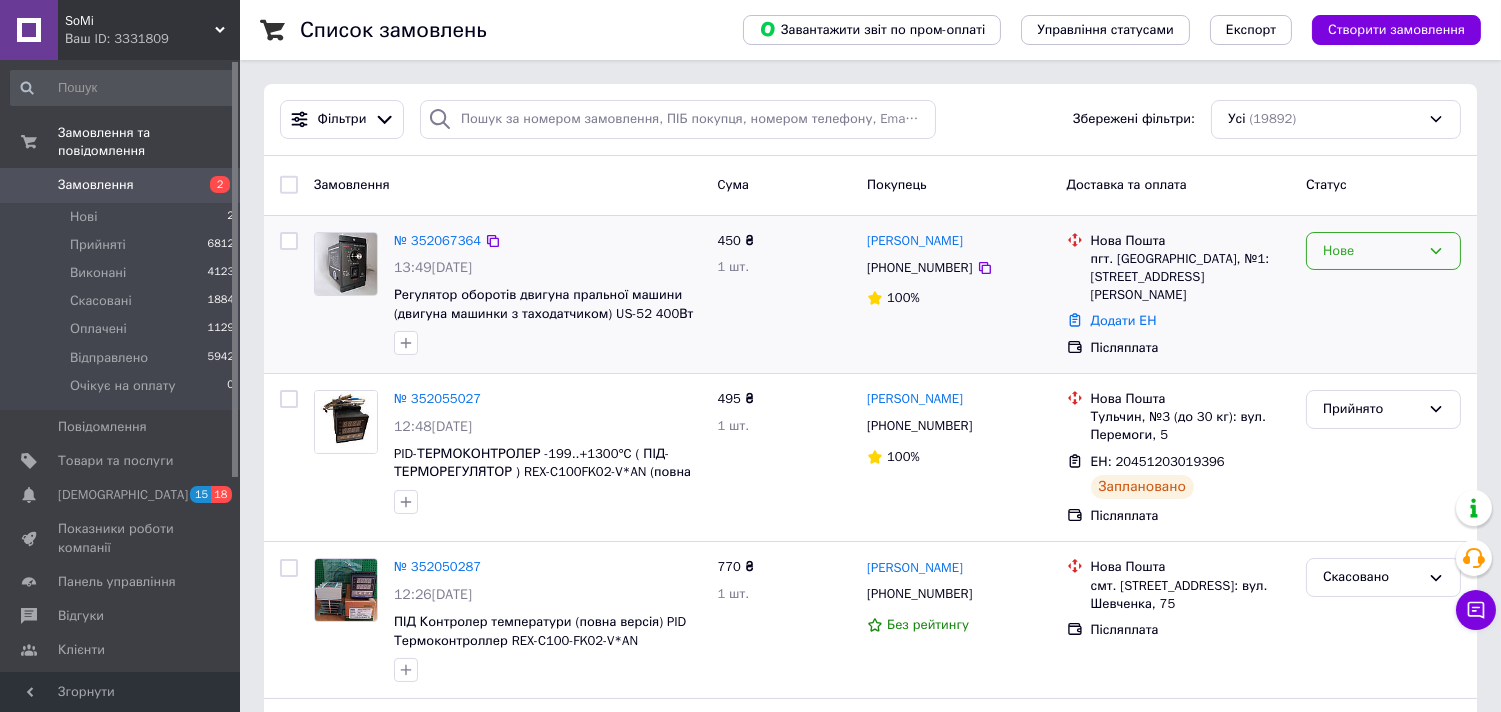 click on "Нове" at bounding box center (1383, 251) 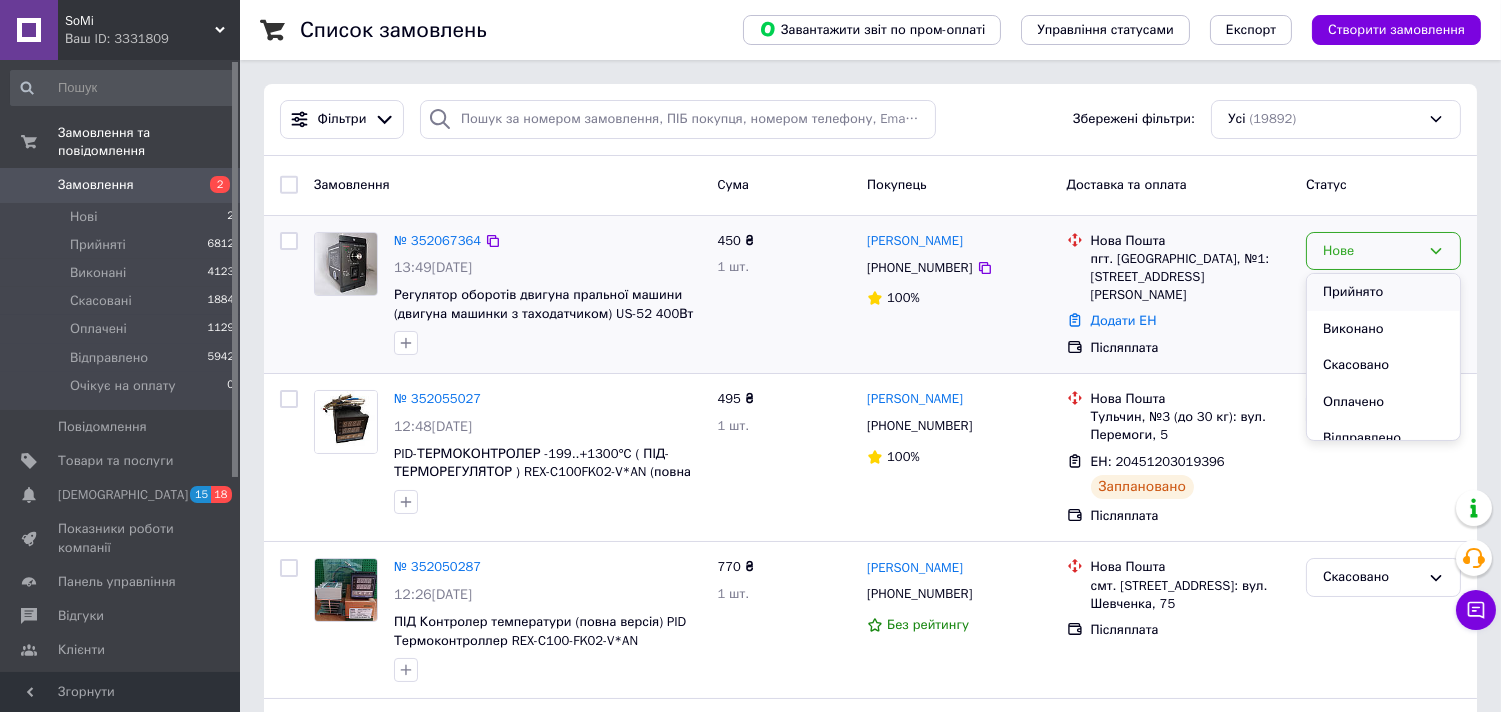 click on "Прийнято" at bounding box center [1383, 292] 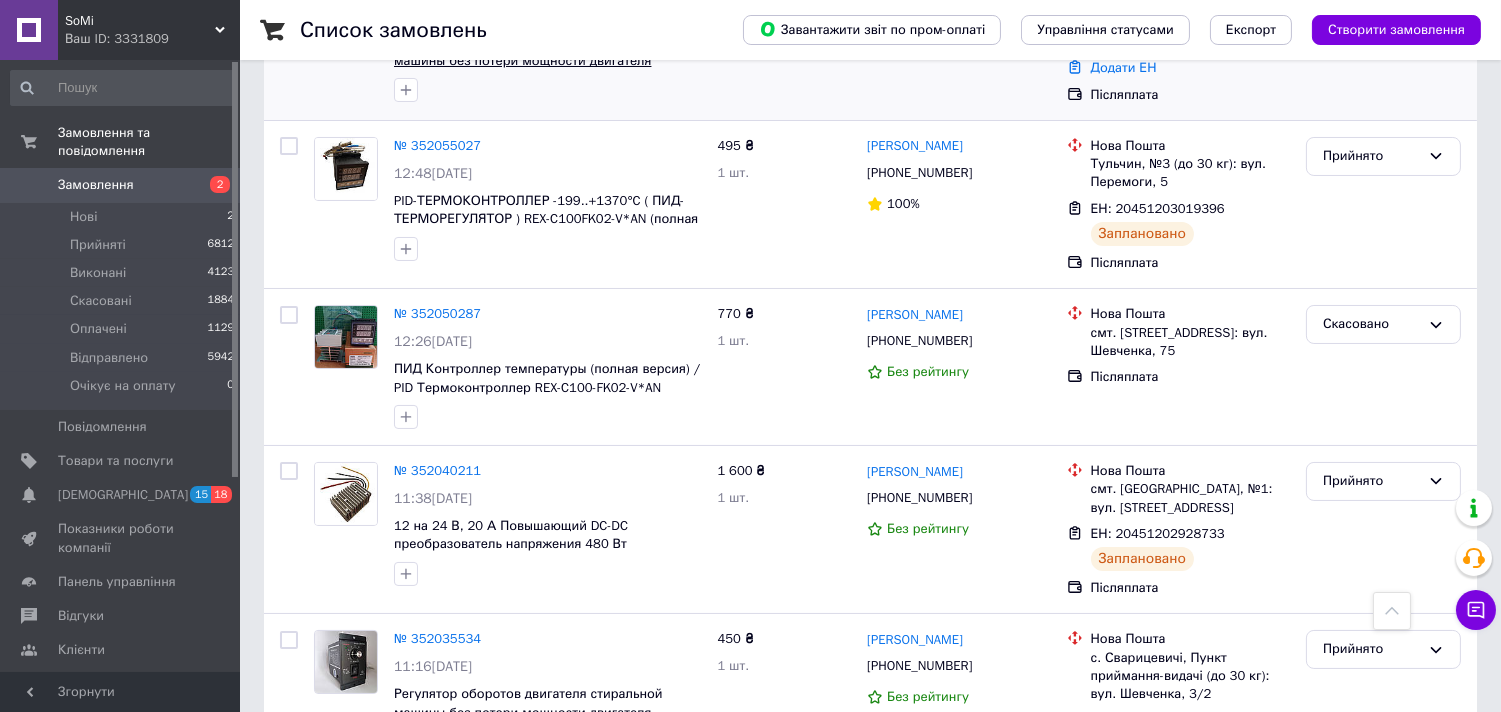 scroll, scrollTop: 231, scrollLeft: 0, axis: vertical 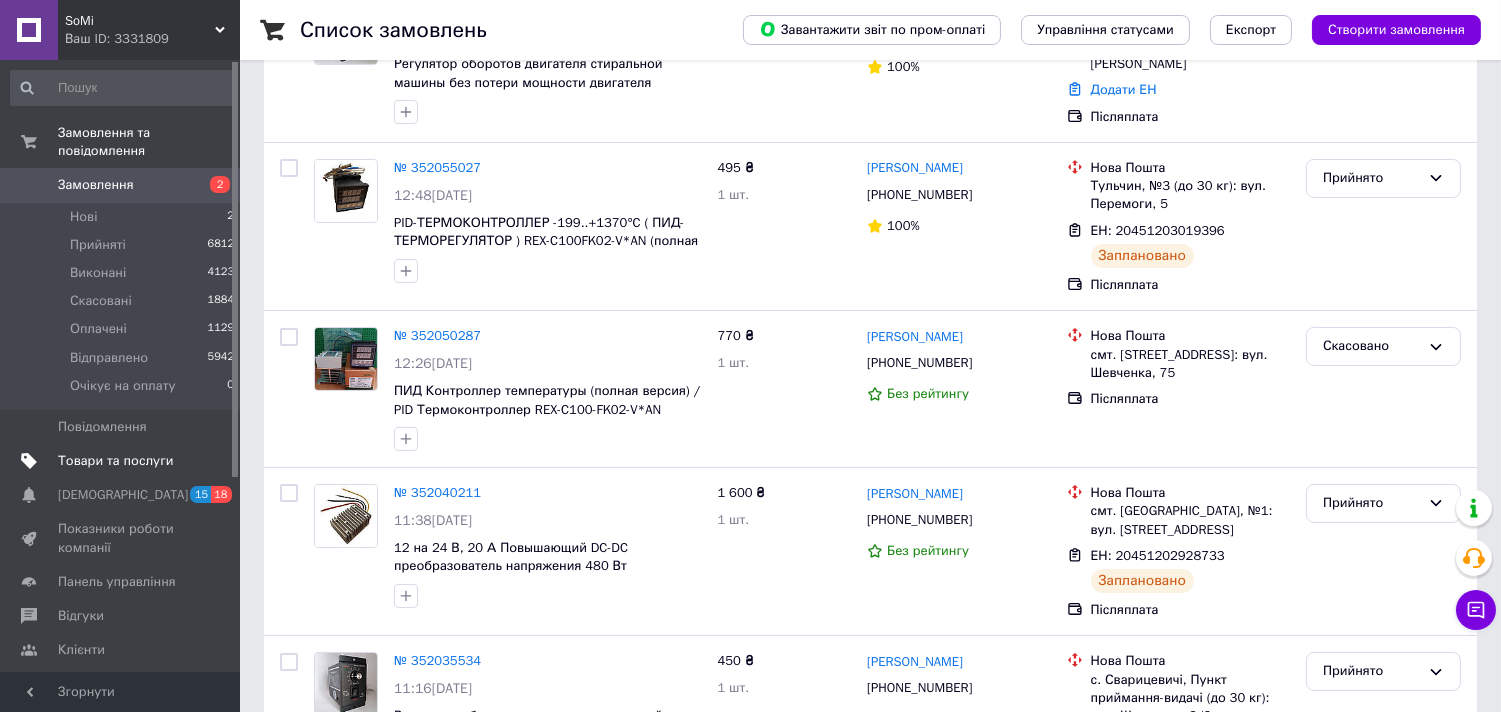 click on "Товари та послуги" at bounding box center (115, 461) 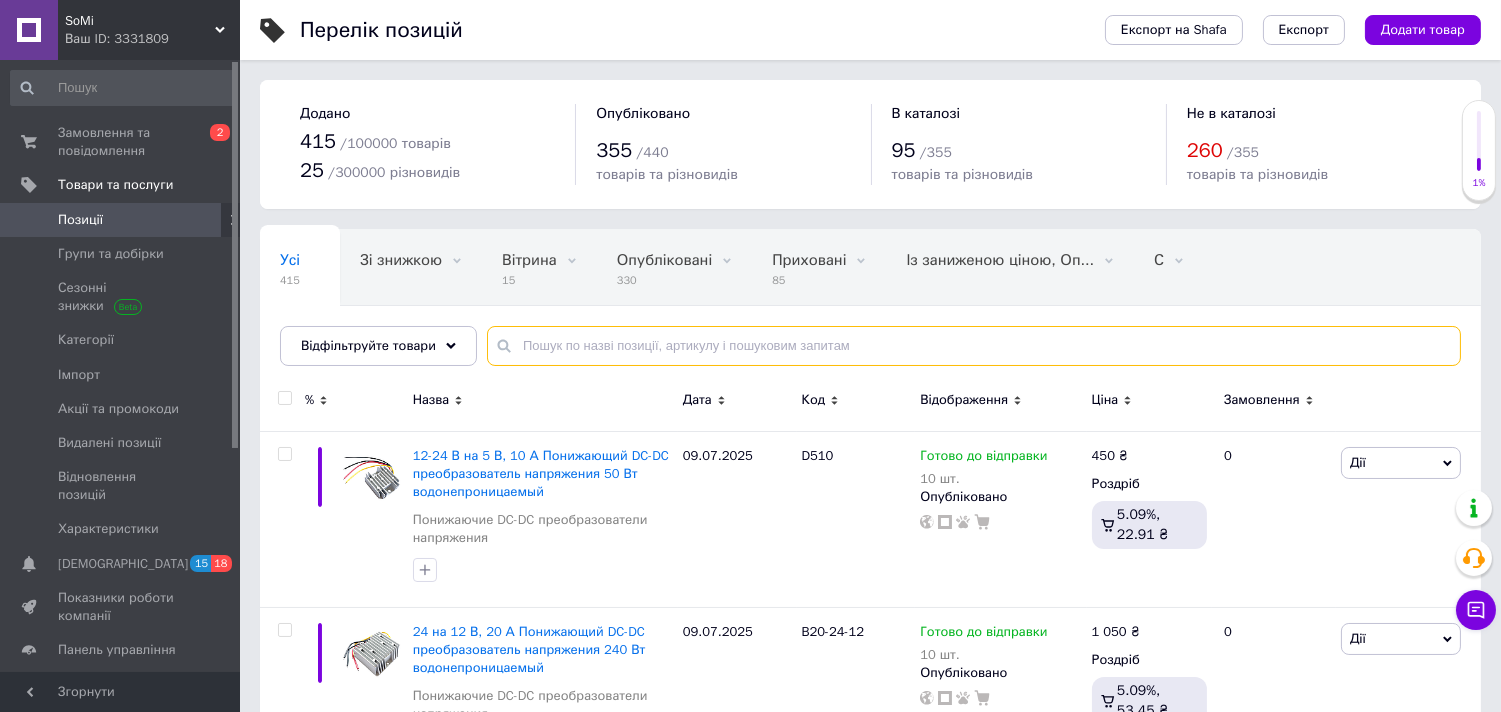 click at bounding box center (974, 346) 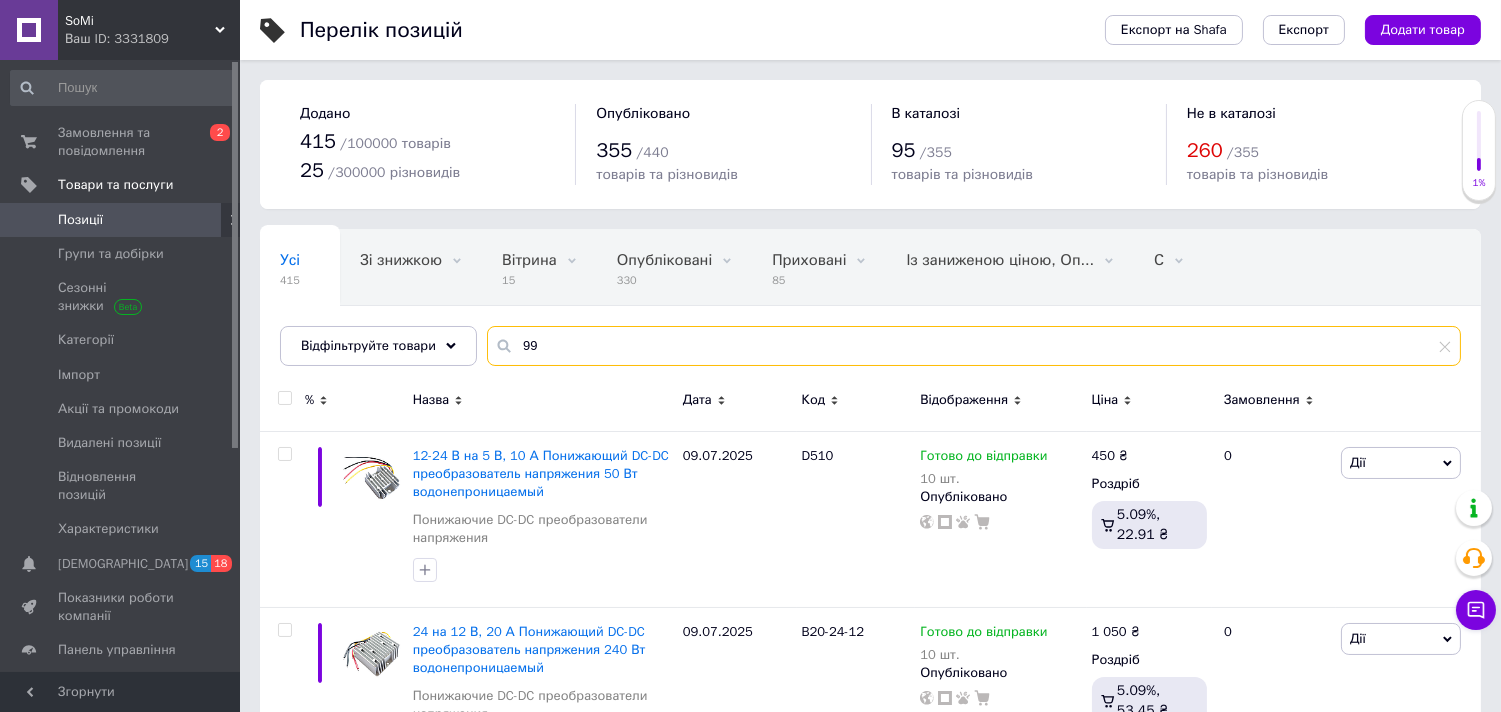 type on "99c" 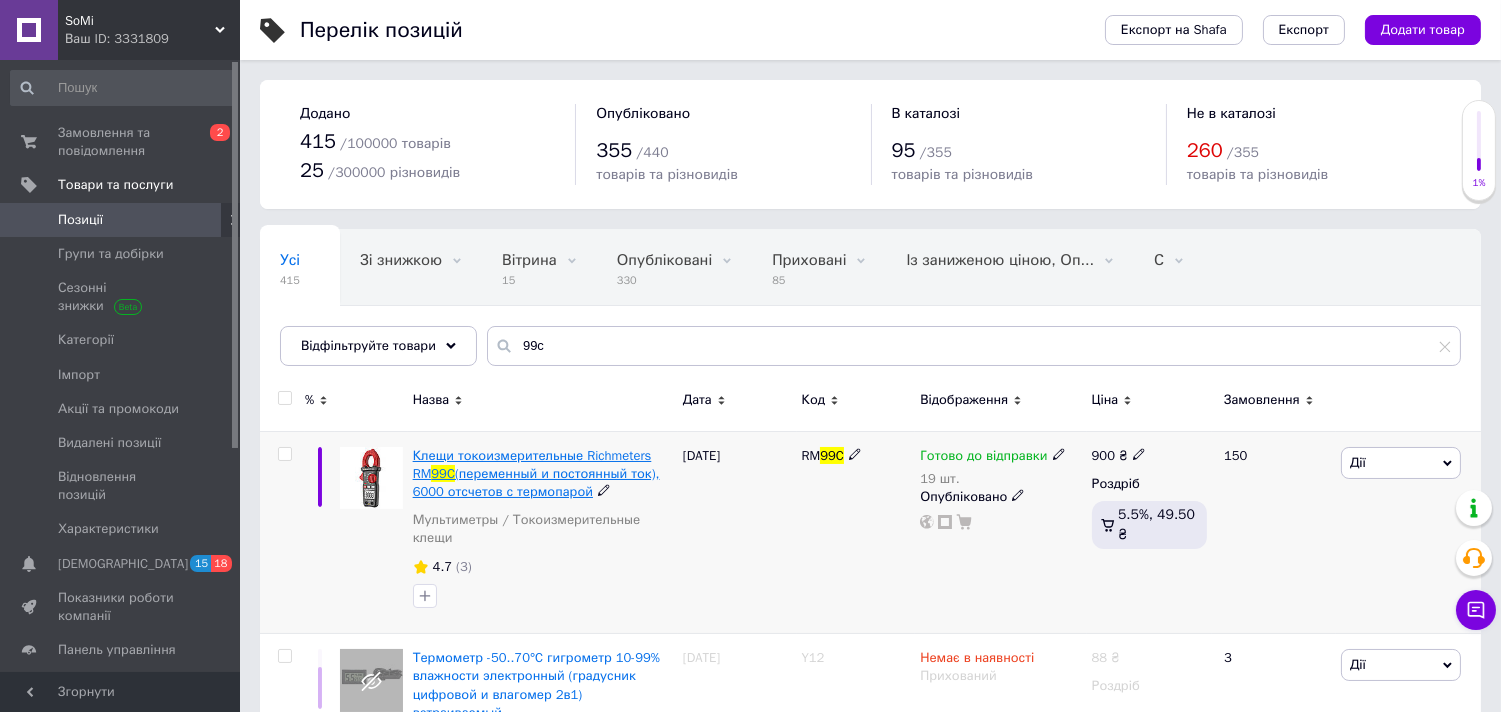 click on "Клещи токоизмерительные Richmeters RM" at bounding box center [532, 464] 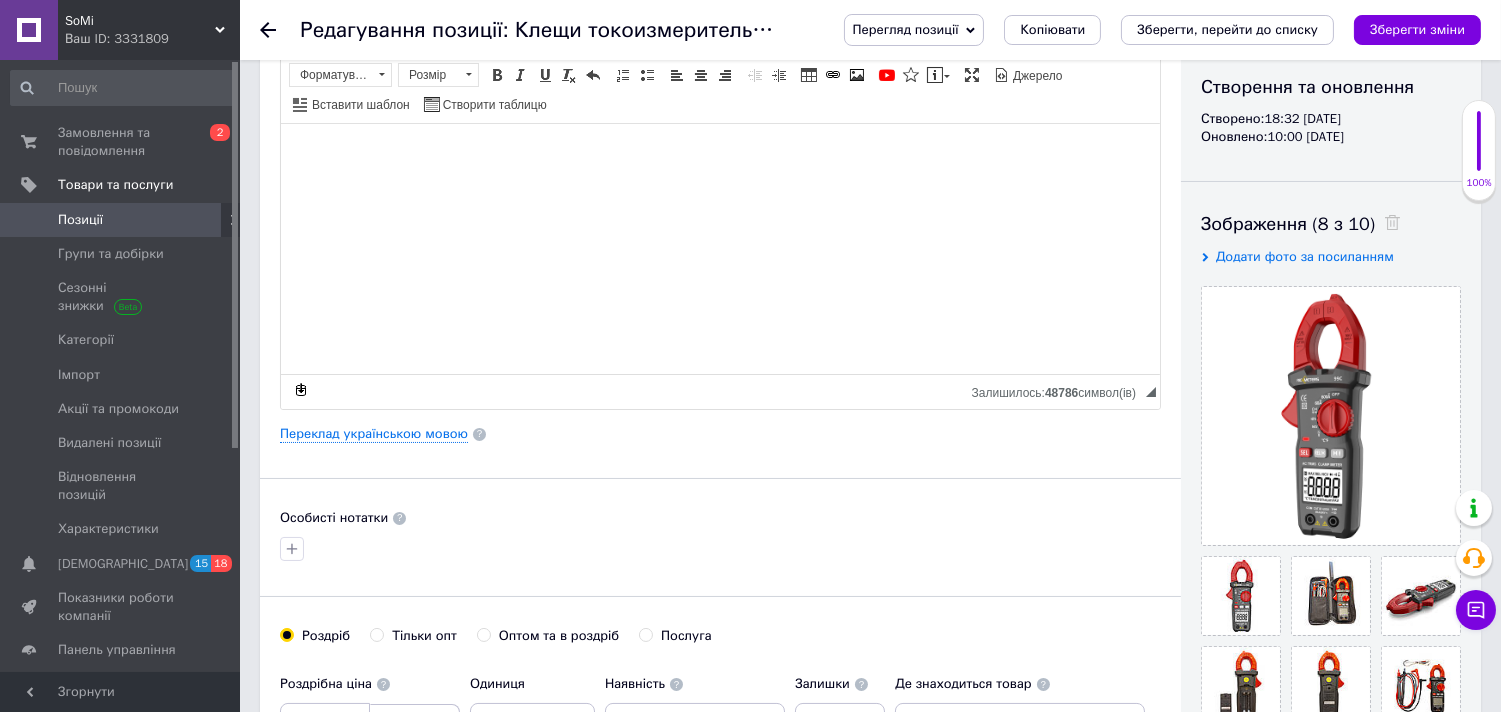 scroll, scrollTop: 243, scrollLeft: 0, axis: vertical 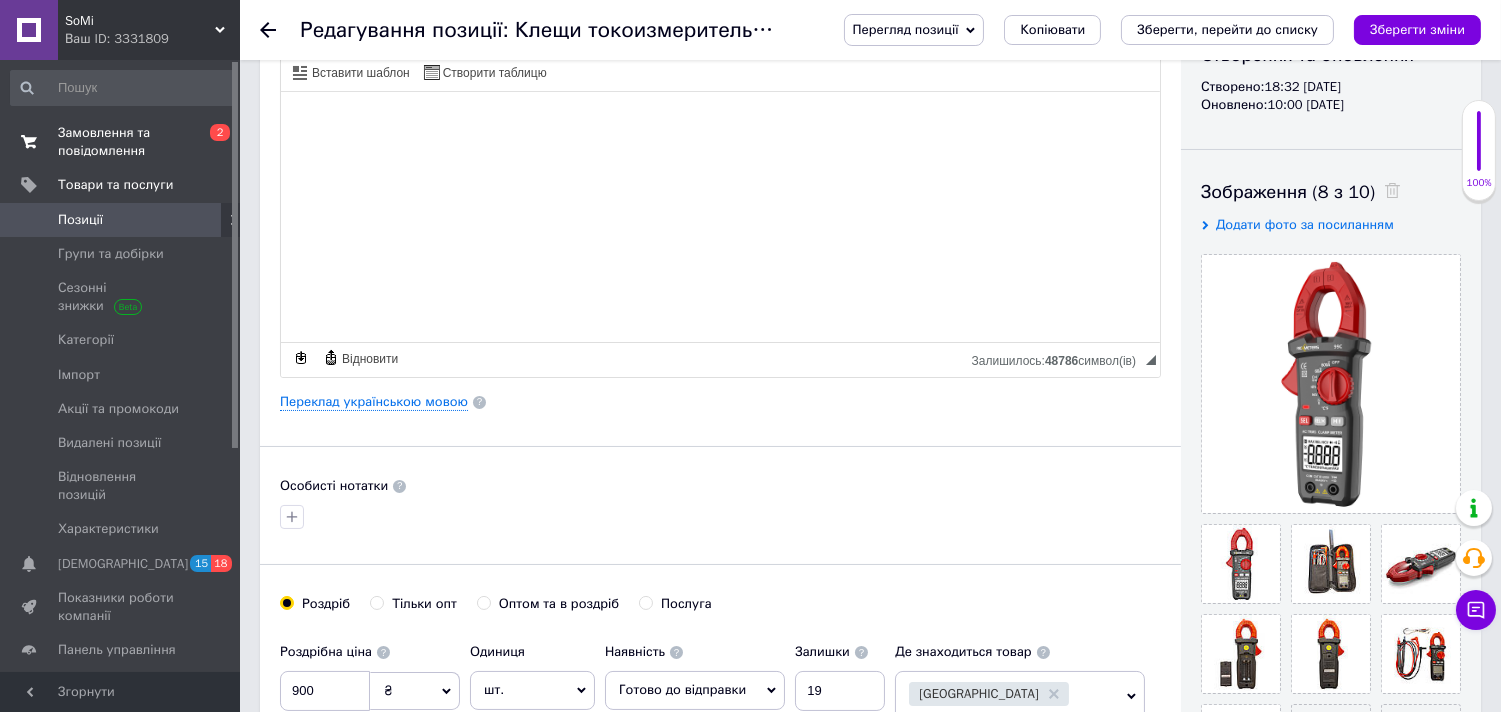 click on "Замовлення та повідомлення" at bounding box center (121, 142) 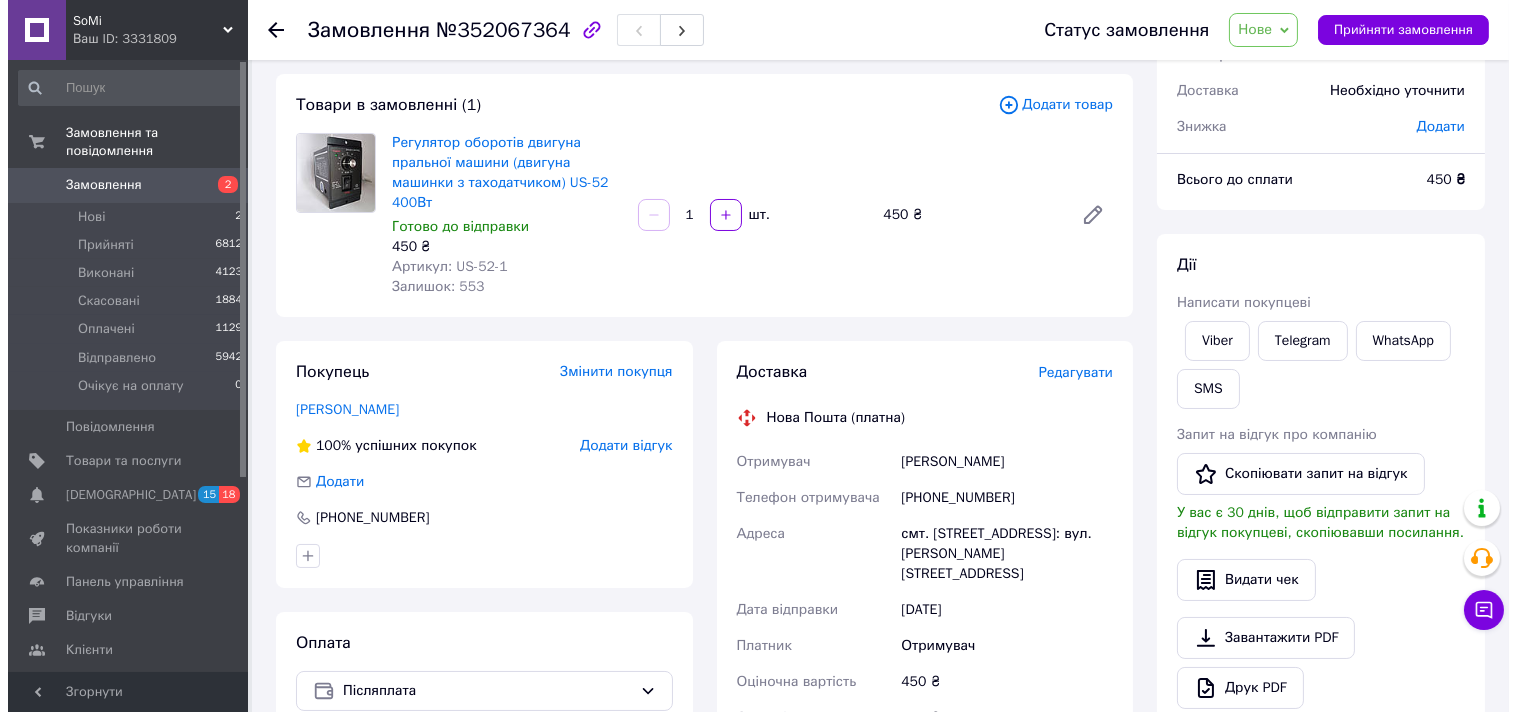 scroll, scrollTop: 97, scrollLeft: 0, axis: vertical 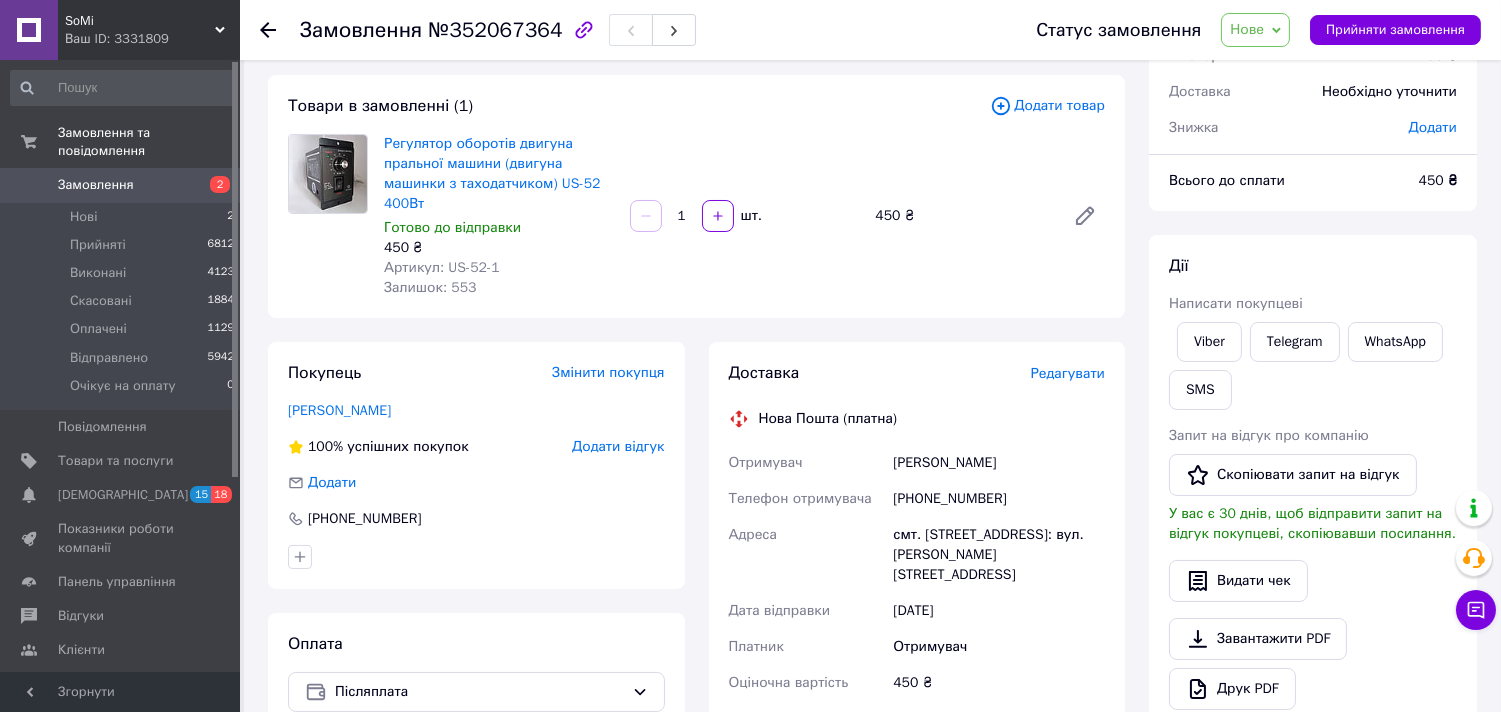click on "Редагувати" at bounding box center (1068, 373) 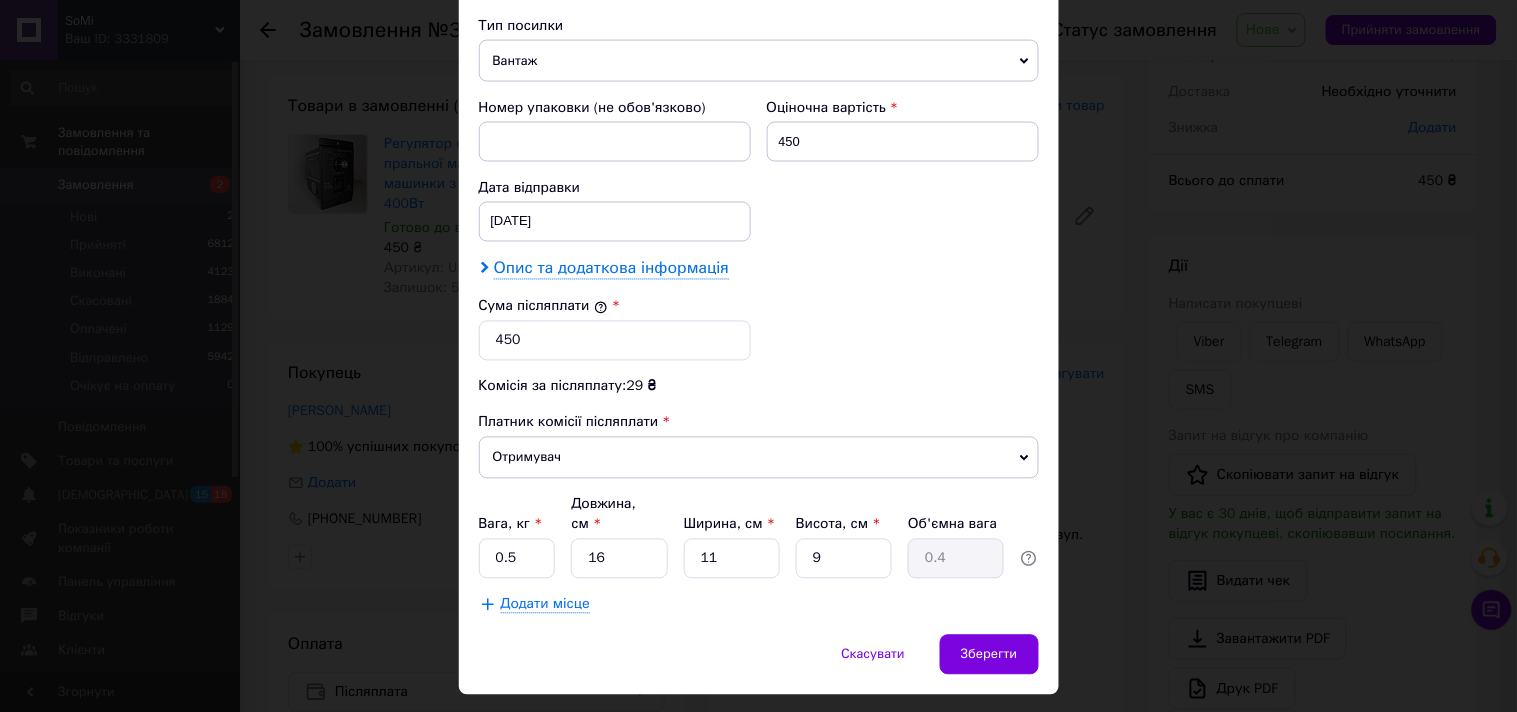 scroll, scrollTop: 786, scrollLeft: 0, axis: vertical 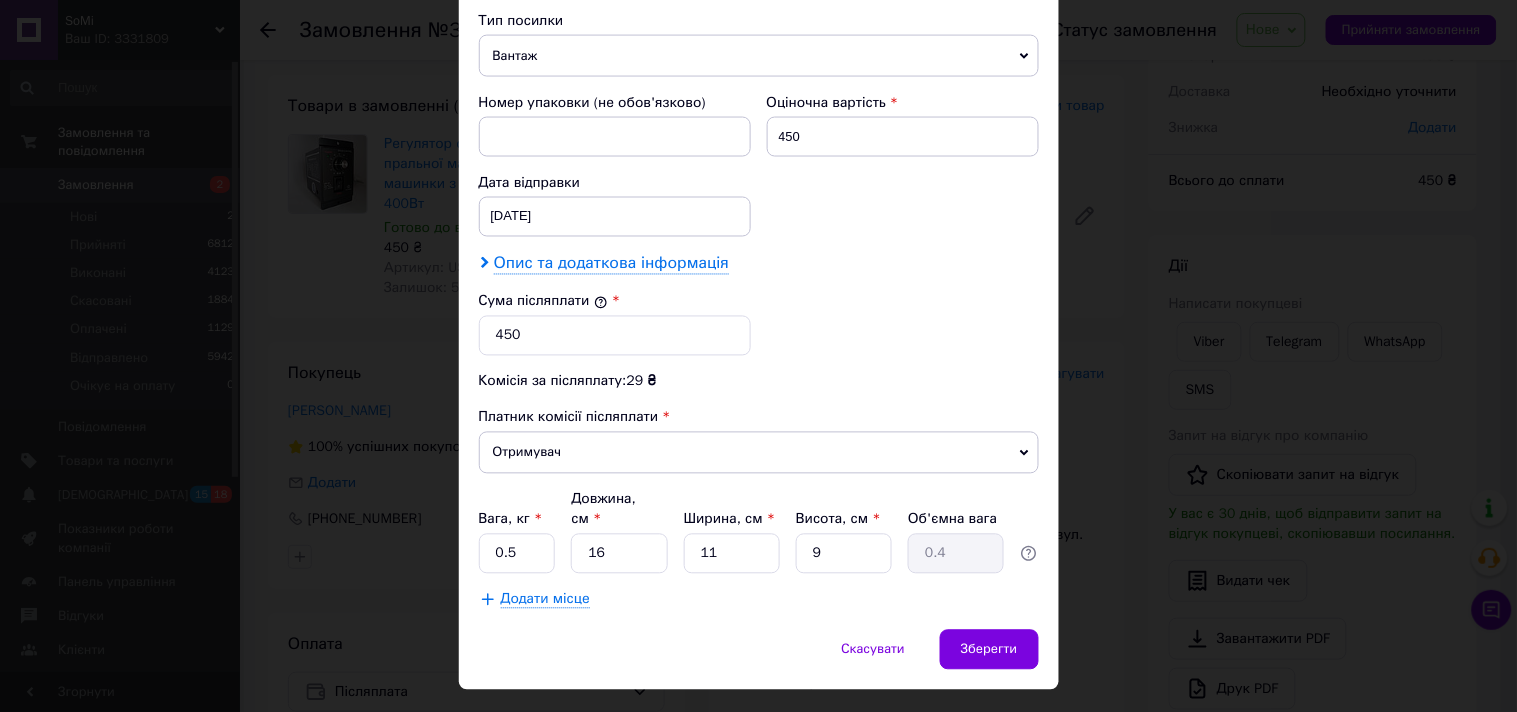 click on "Опис та додаткова інформація" at bounding box center (611, 264) 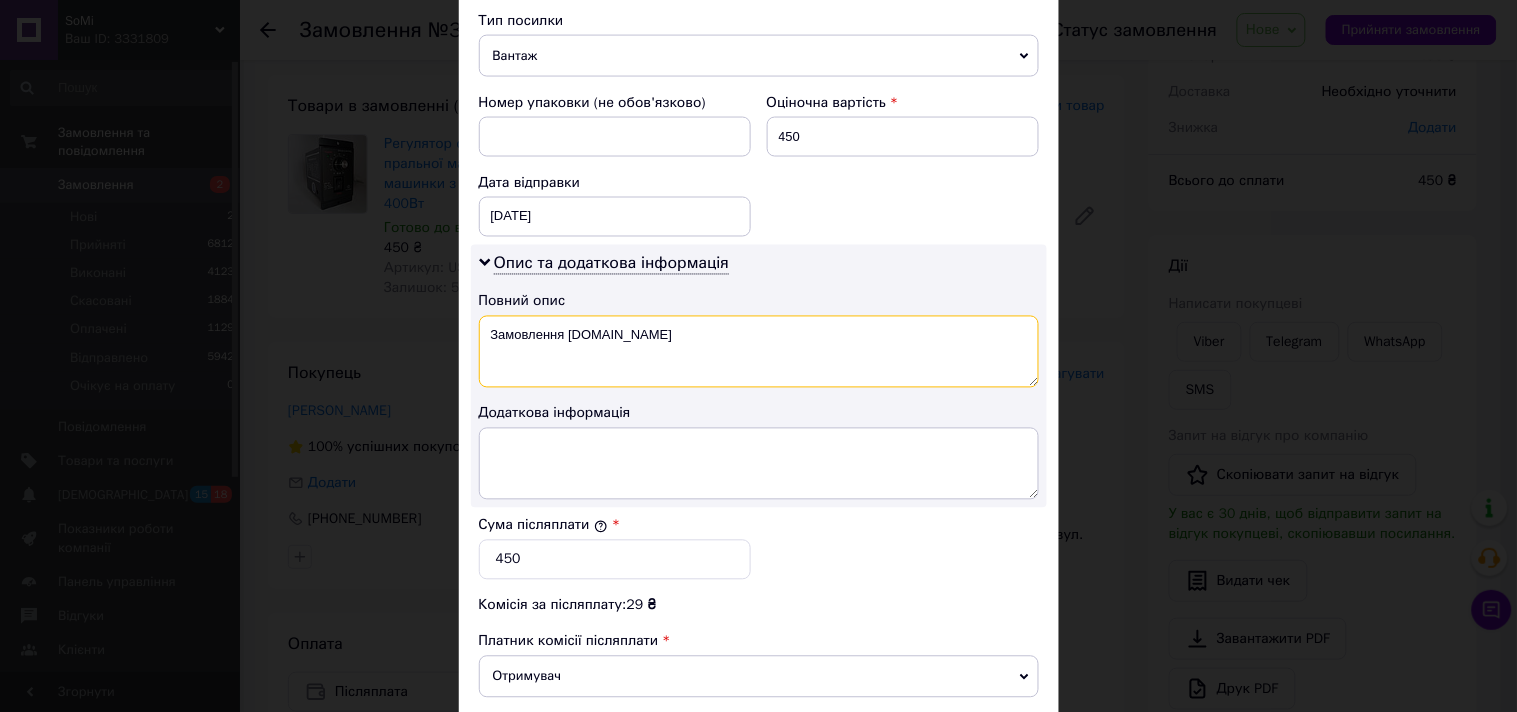 click on "Замовлення Prom.ua" at bounding box center (759, 352) 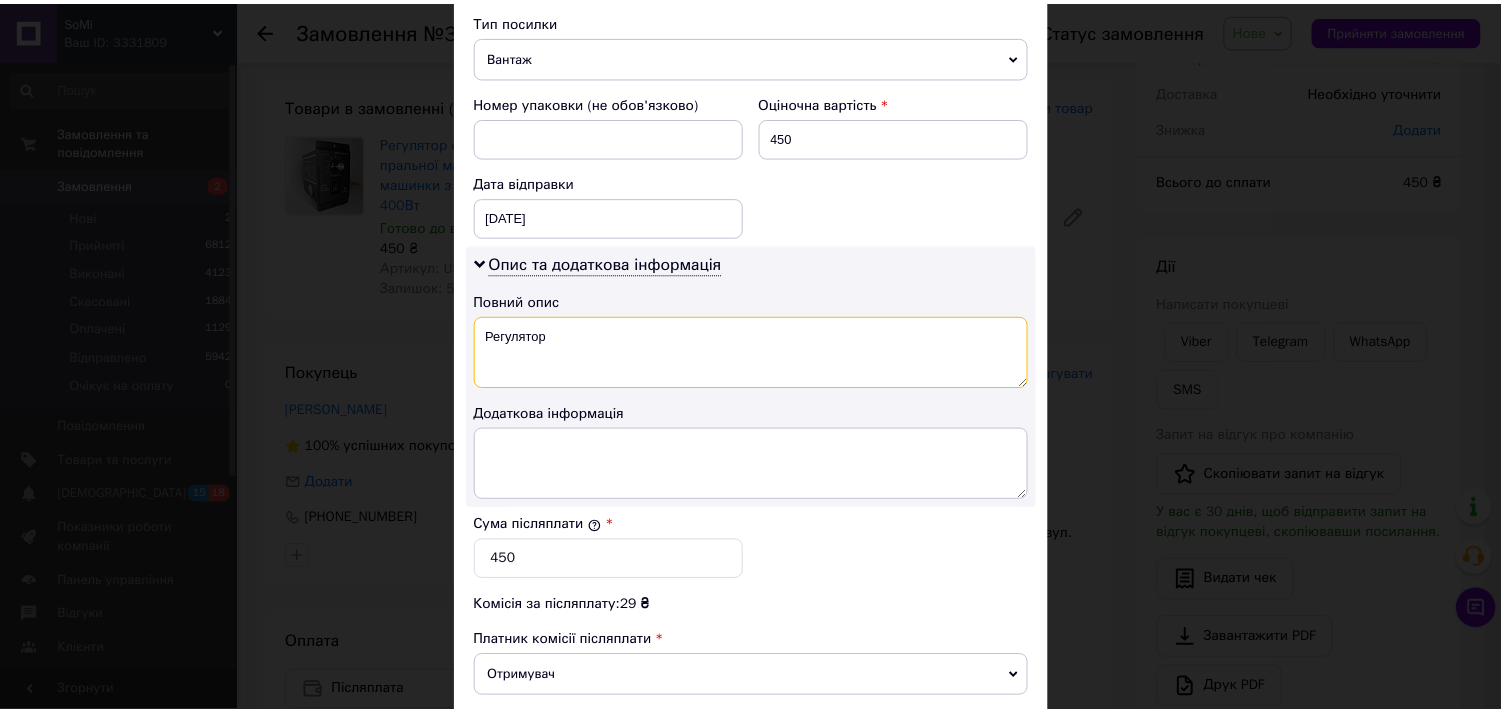 scroll, scrollTop: 1041, scrollLeft: 0, axis: vertical 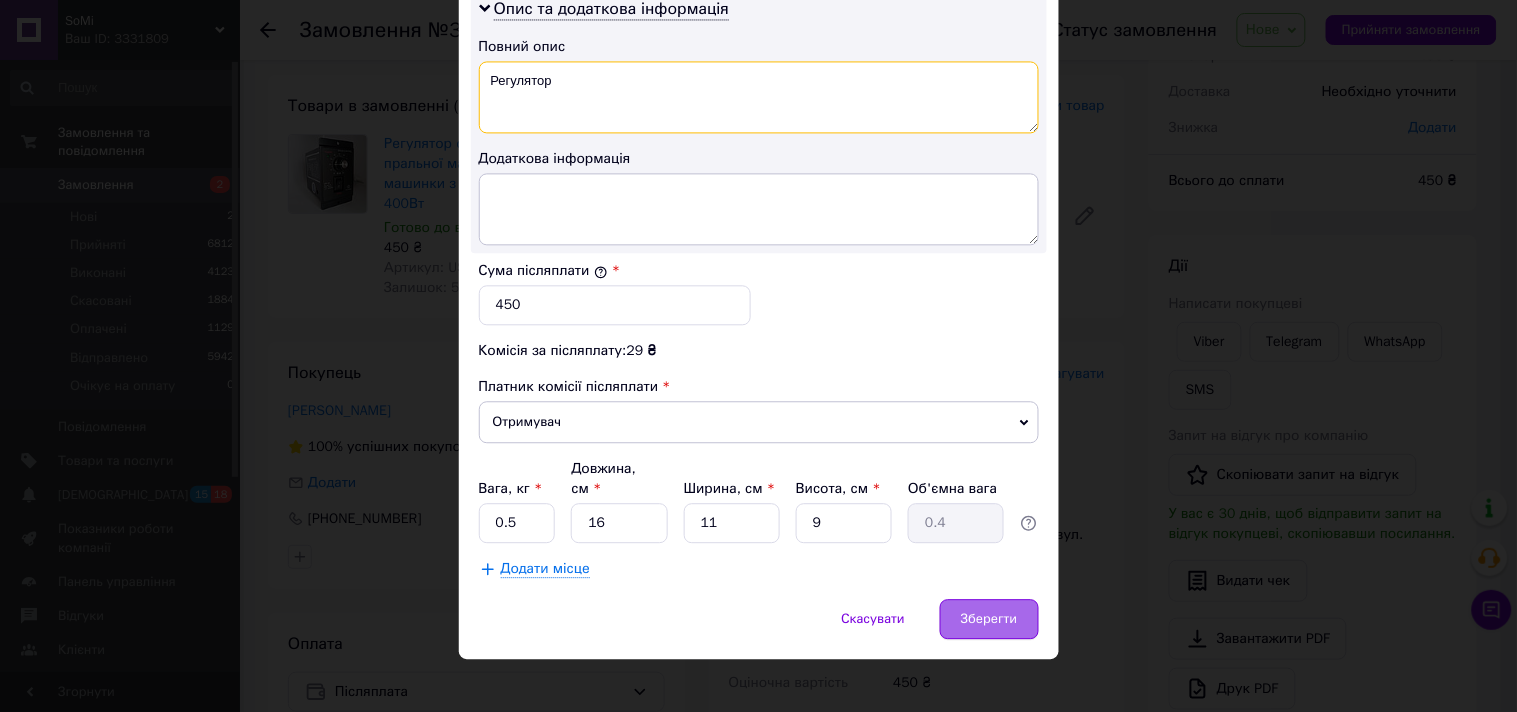 type on "Регулятор" 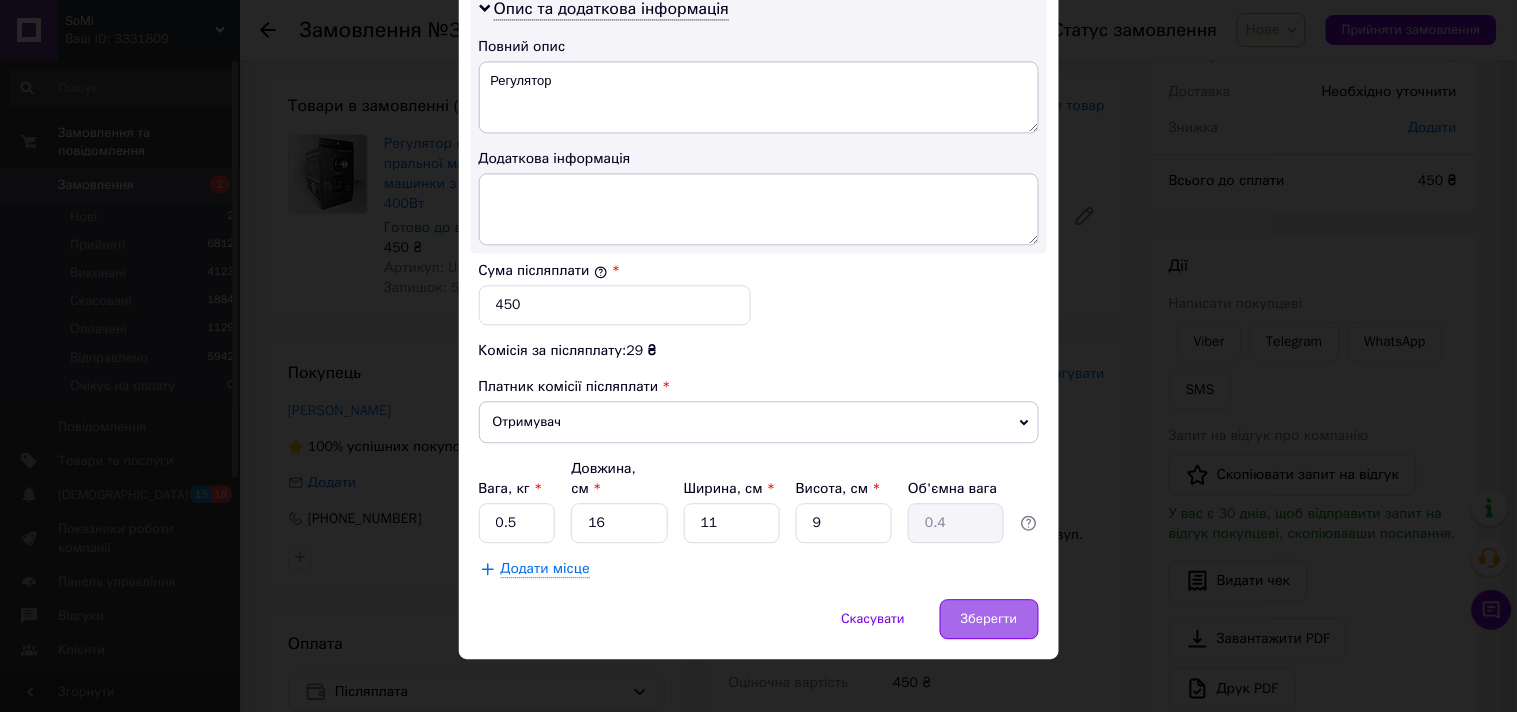 click on "Зберегти" at bounding box center [989, 619] 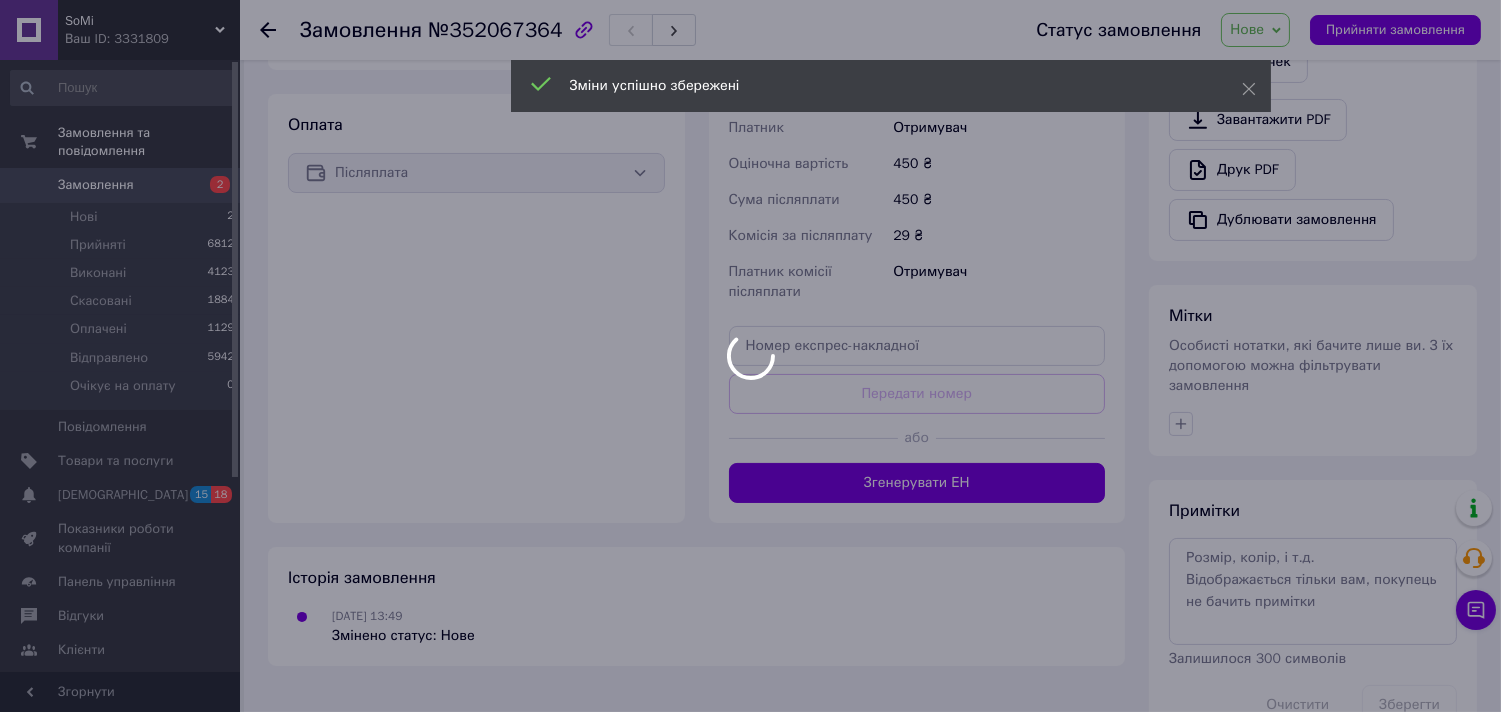 scroll, scrollTop: 648, scrollLeft: 0, axis: vertical 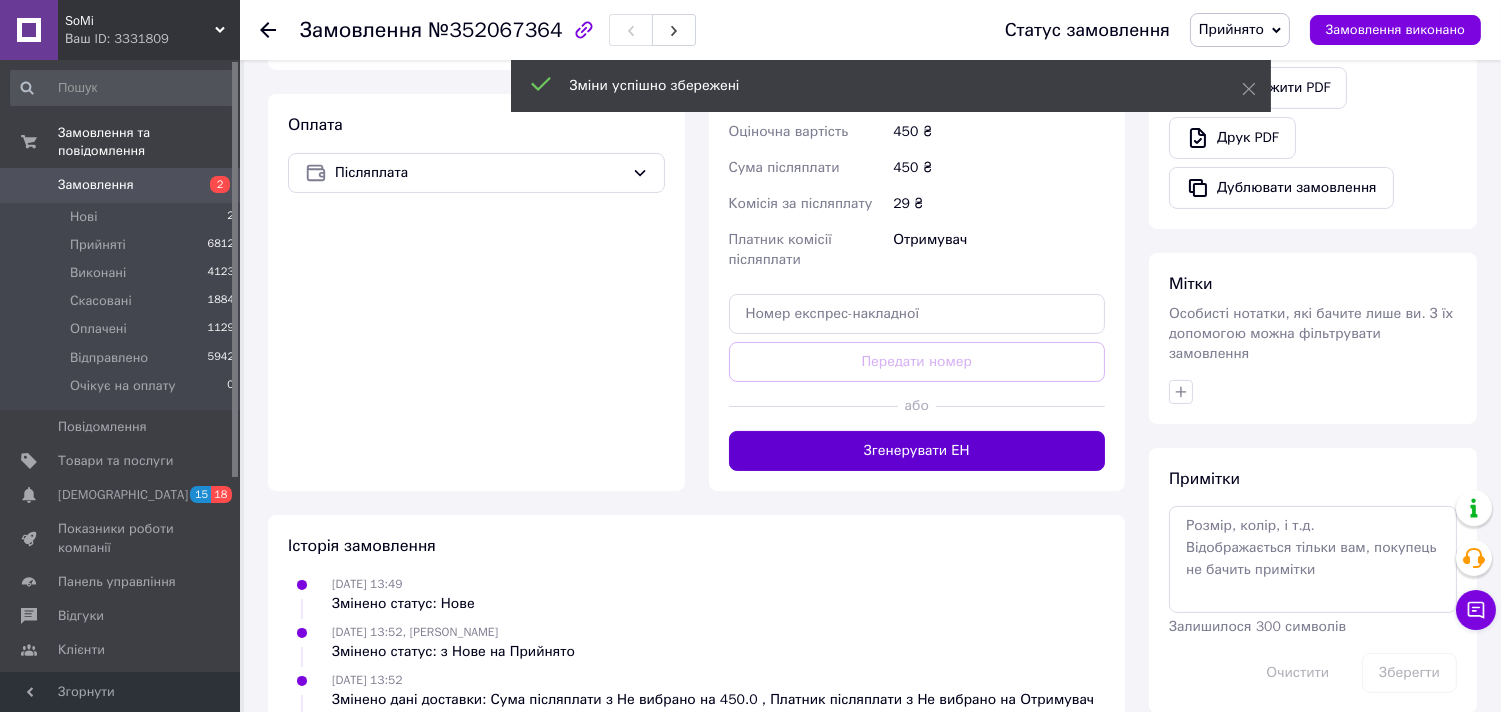 click on "Згенерувати ЕН" at bounding box center (917, 451) 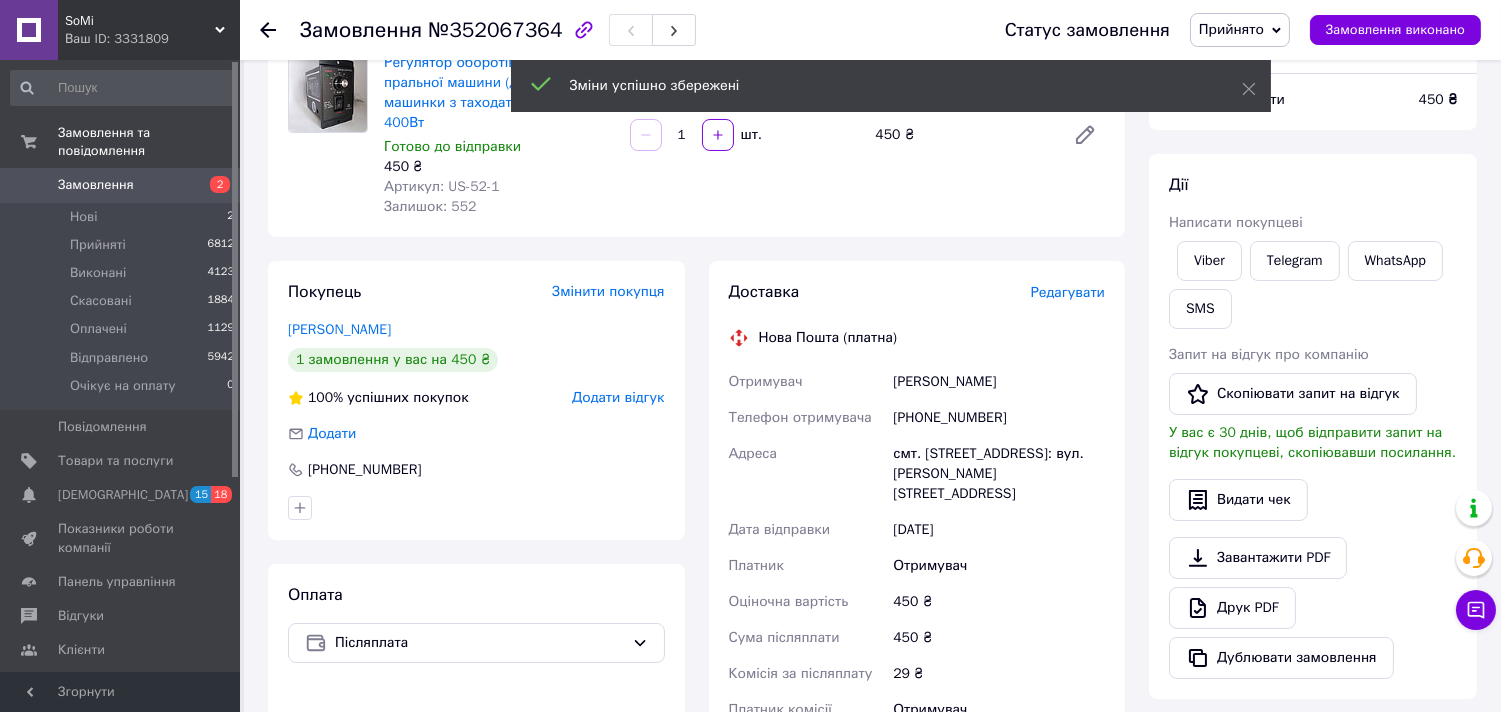 scroll, scrollTop: 170, scrollLeft: 0, axis: vertical 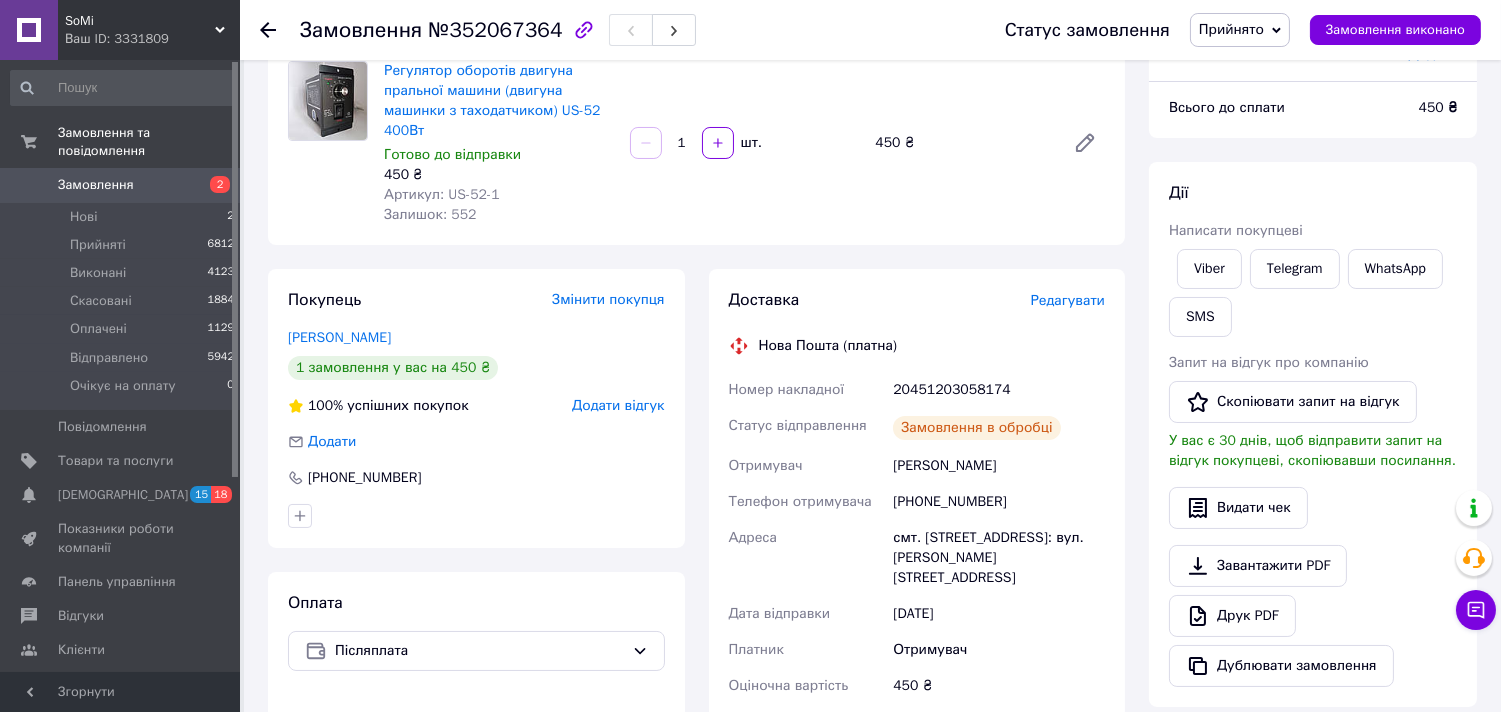 click on "20451203058174" at bounding box center (999, 390) 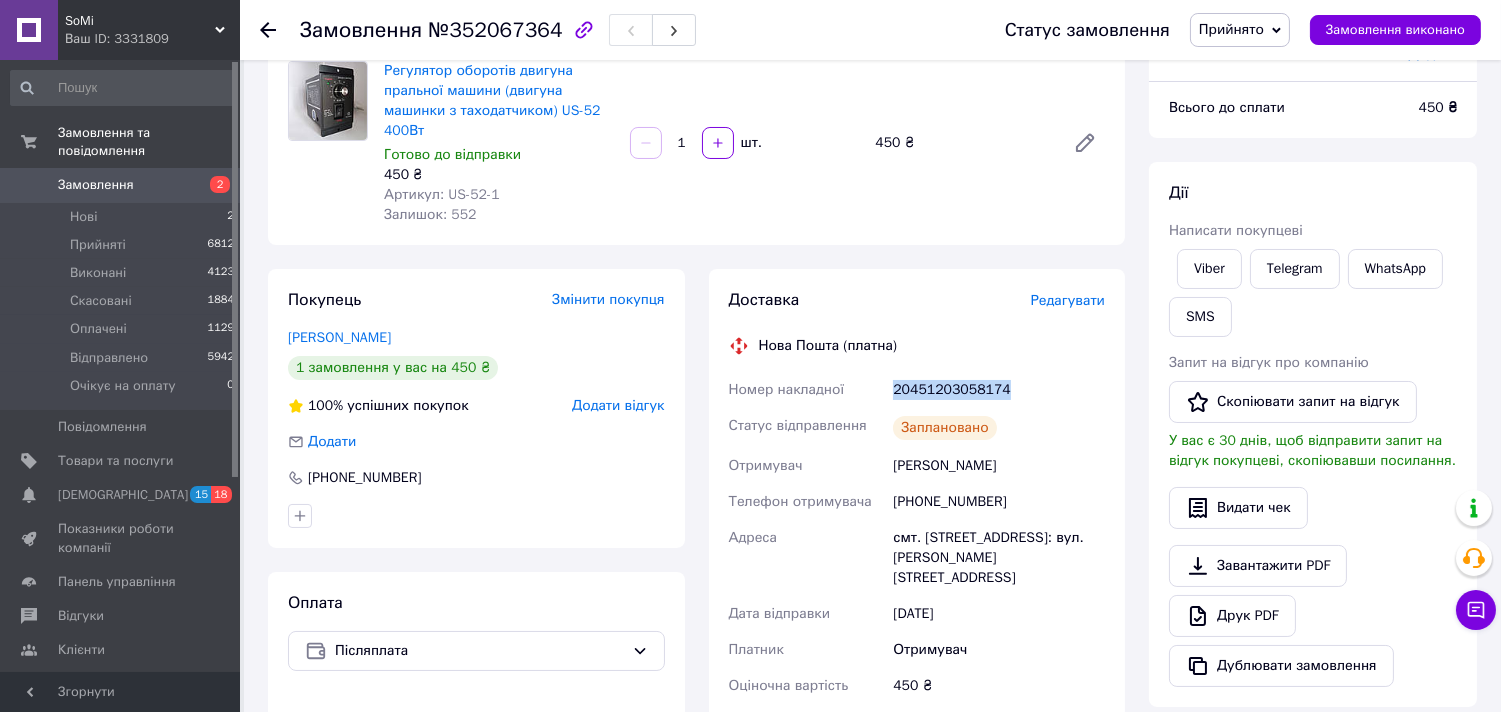 click on "20451203058174" at bounding box center (999, 390) 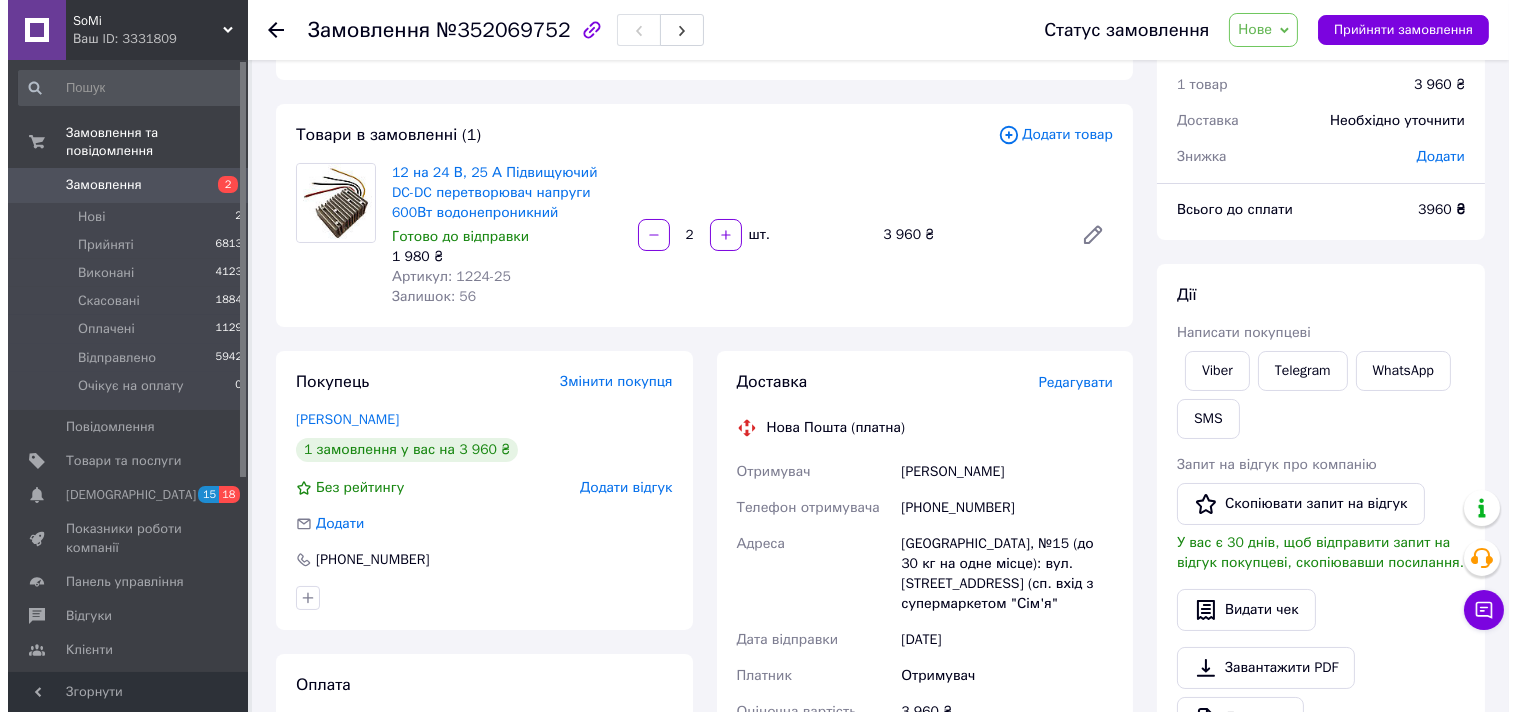 scroll, scrollTop: 67, scrollLeft: 0, axis: vertical 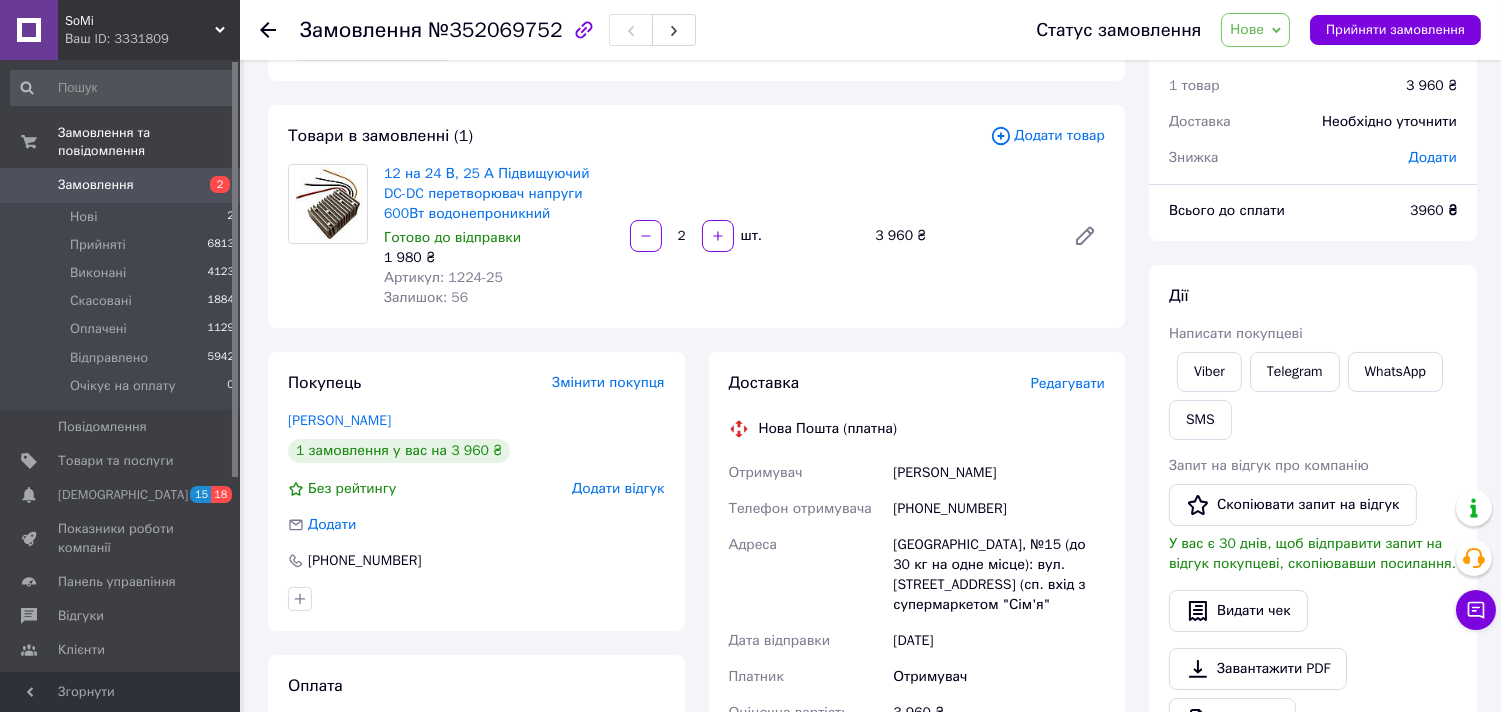 click on "Редагувати" at bounding box center (1068, 383) 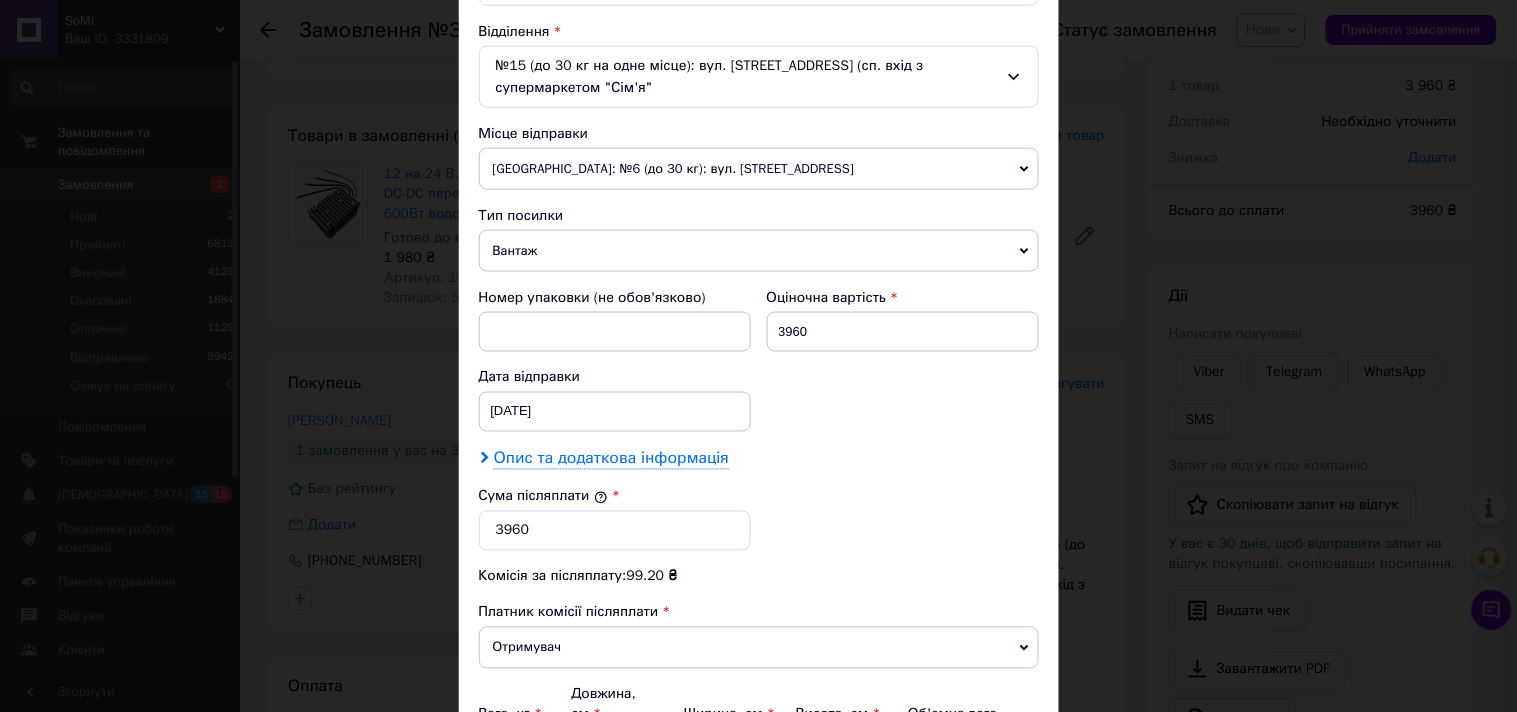 scroll, scrollTop: 630, scrollLeft: 0, axis: vertical 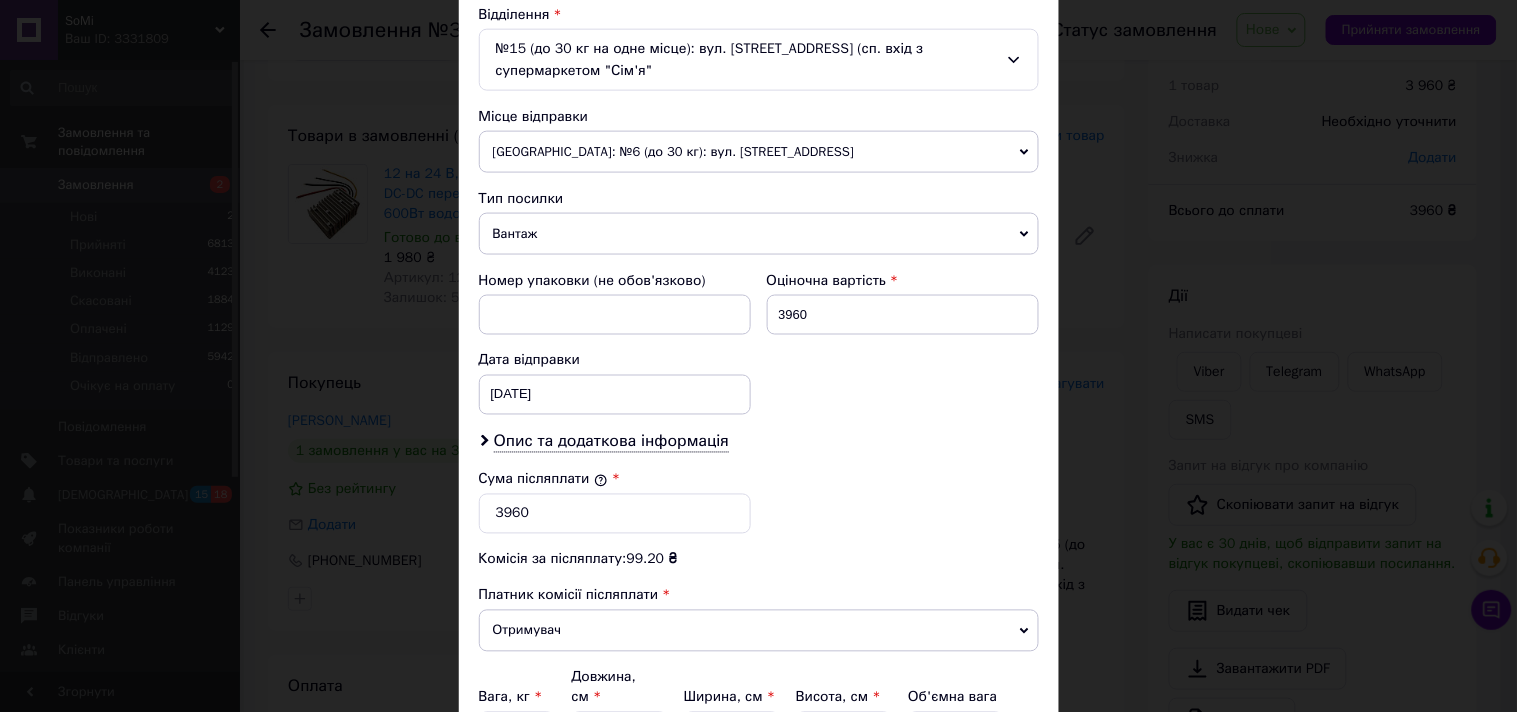 click on "Платник Отримувач Відправник Прізвище отримувача Шмирко Ім'я отримувача Сергій По батькові отримувача Телефон отримувача +380951947368 Тип доставки У відділенні Кур'єром В поштоматі Місто Краматорськ Відділення №15 (до 30 кг на одне місце): вул. Старогородська, 16А (сп. вхід з супермаркетом "Сім'я" Місце відправки Нововолинськ: №6 (до 30 кг): вул. Героїв АТО, 23 Немає збігів. Спробуйте змінити умови пошуку Додати ще місце відправки Тип посилки Вантаж Документи Номер упаковки (не обов'язково) Оціночна вартість 3960 Дата відправки 10.07.2025 < 2025 > < Июль > Пн Вт Ср Чт Пт Сб Вс 30 1 2 3" at bounding box center [759, 194] 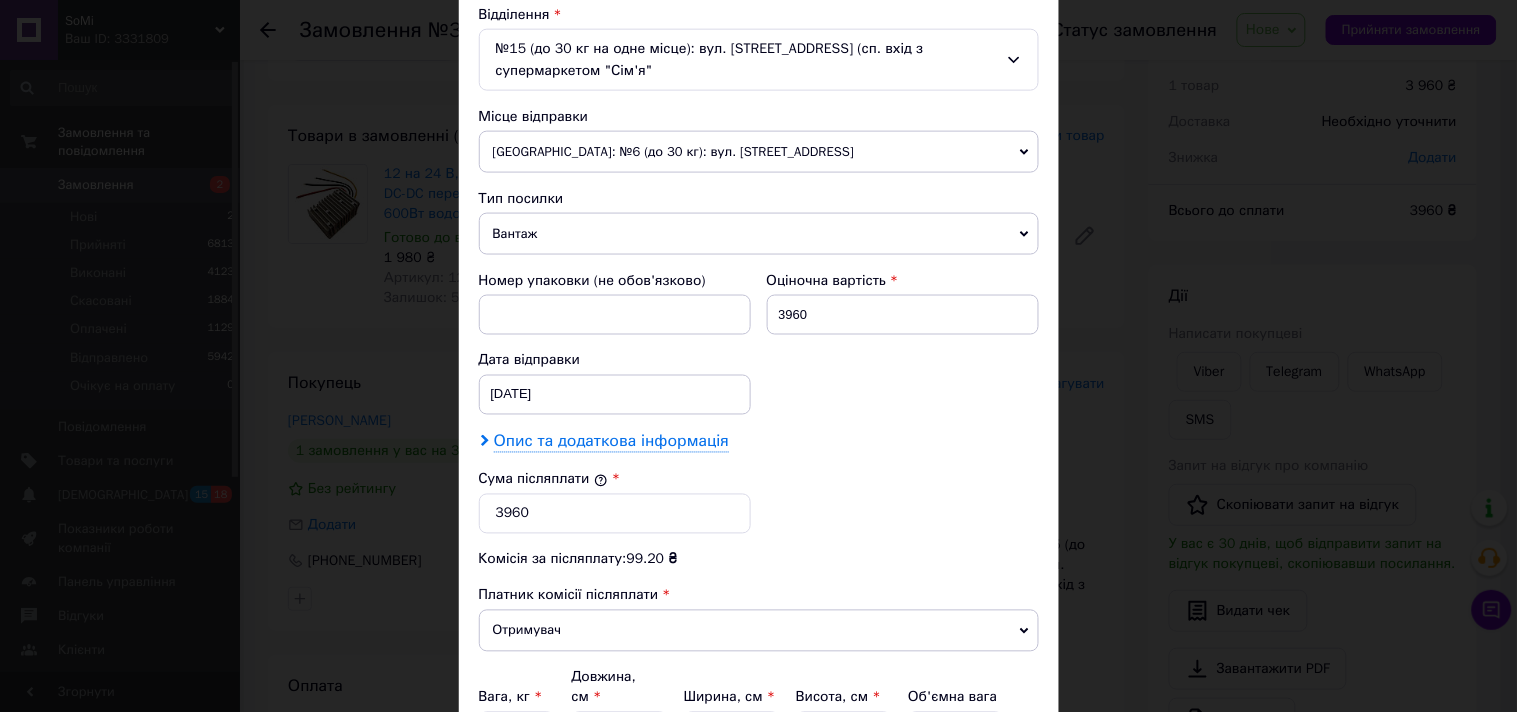 click on "Опис та додаткова інформація" at bounding box center (611, 442) 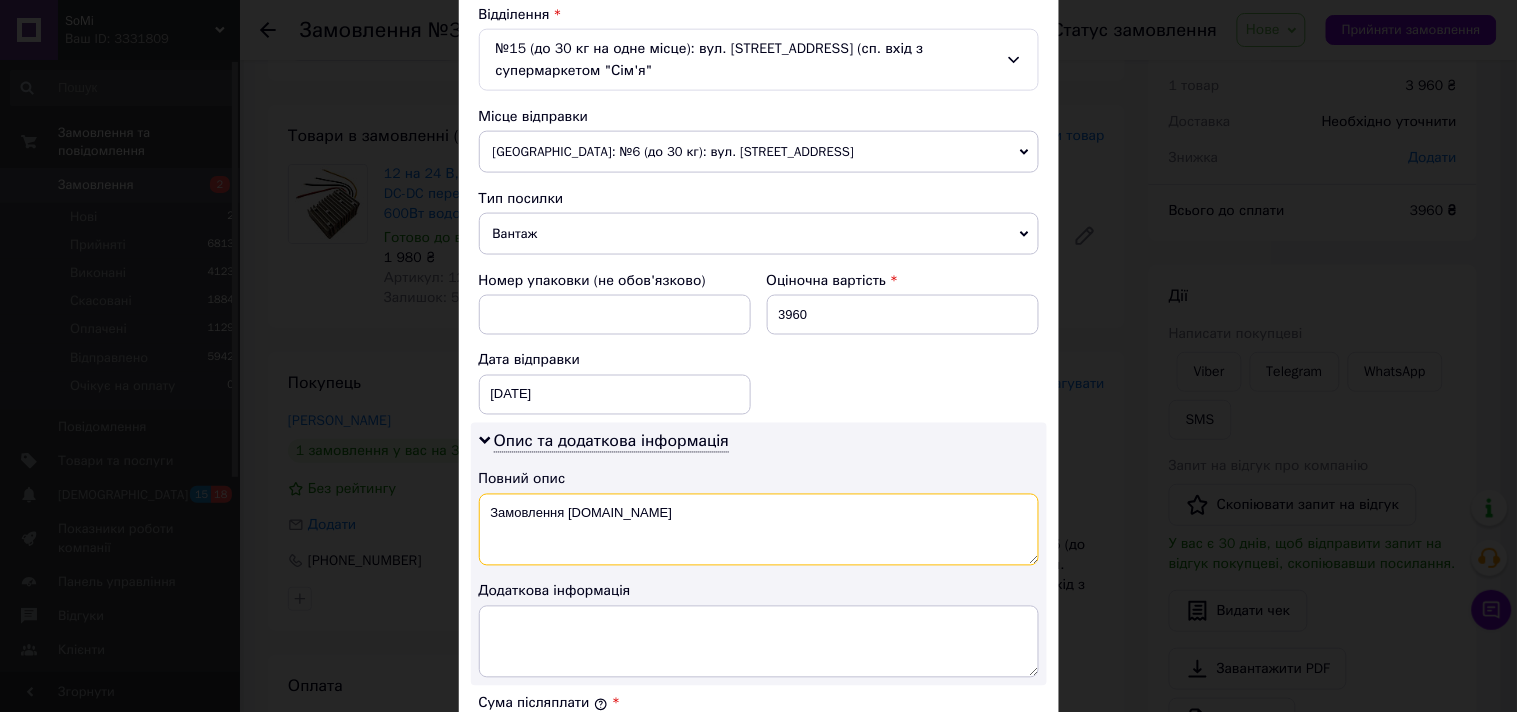 click on "Замовлення Prom.ua" at bounding box center (759, 530) 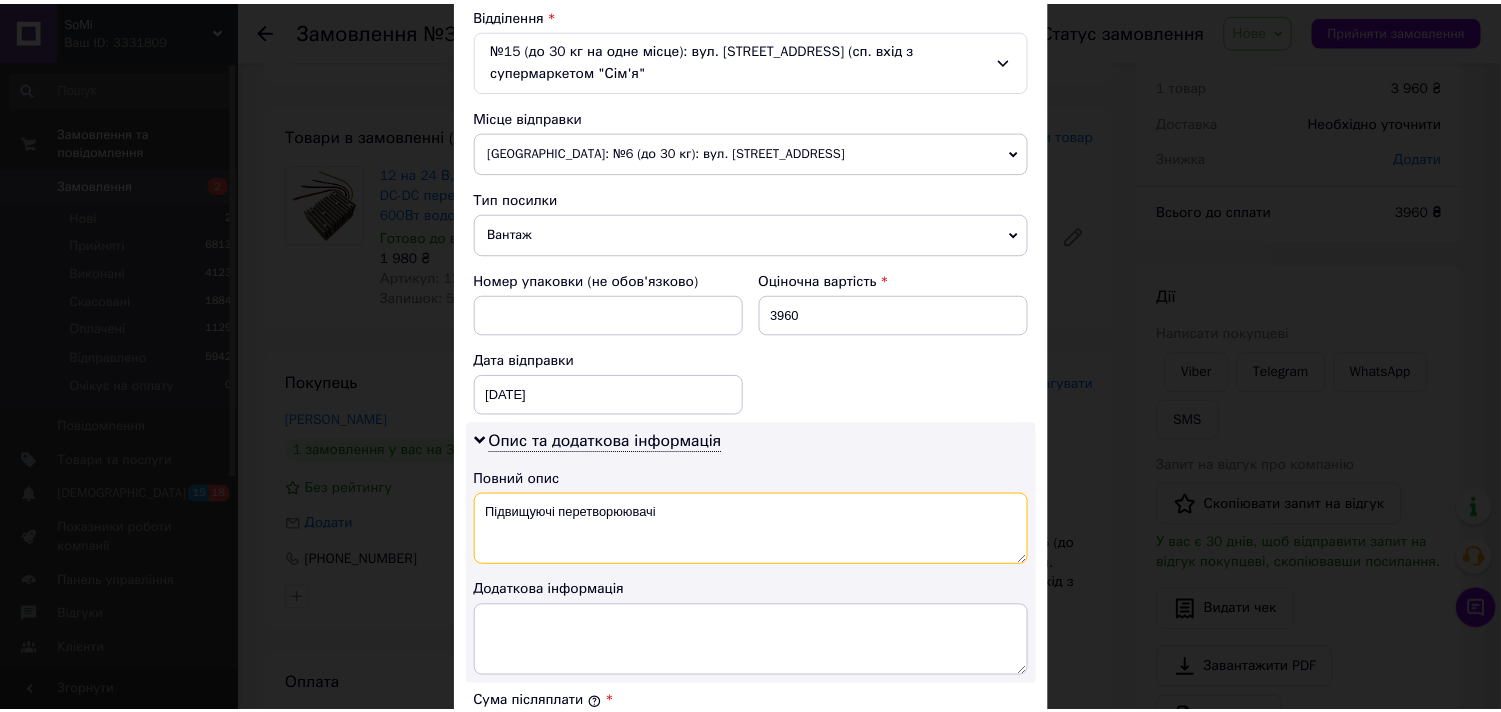 scroll, scrollTop: 1063, scrollLeft: 0, axis: vertical 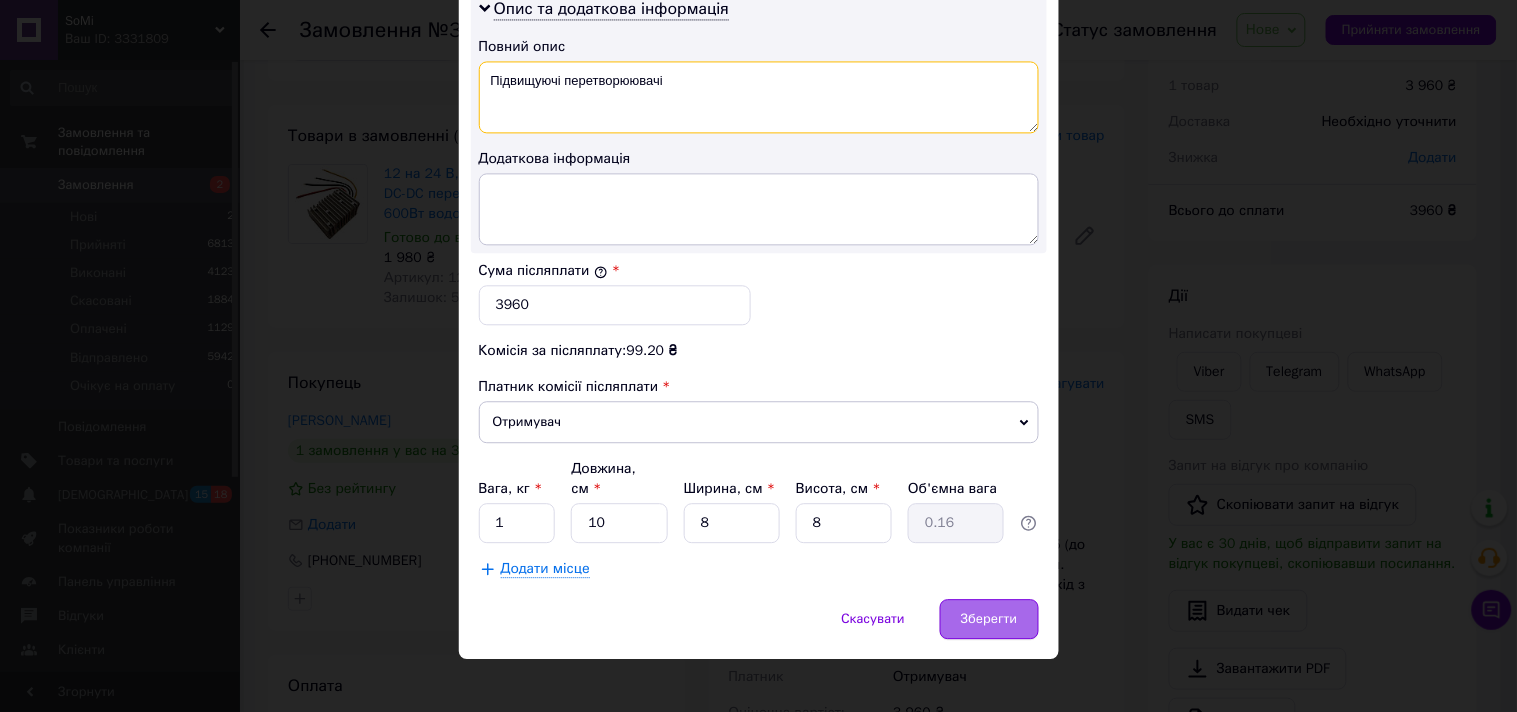 type on "Підвищуючі перетворюювачі" 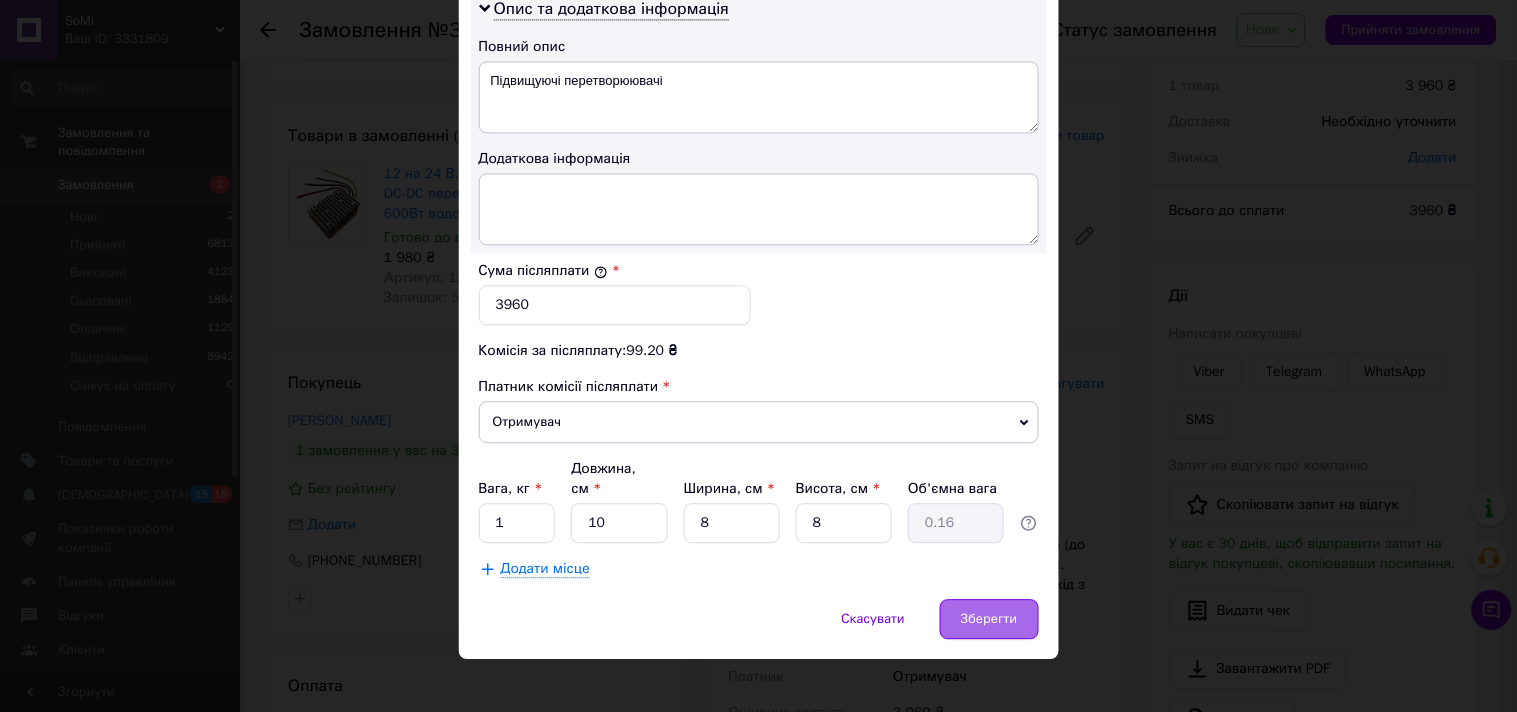 click on "Зберегти" at bounding box center [989, 619] 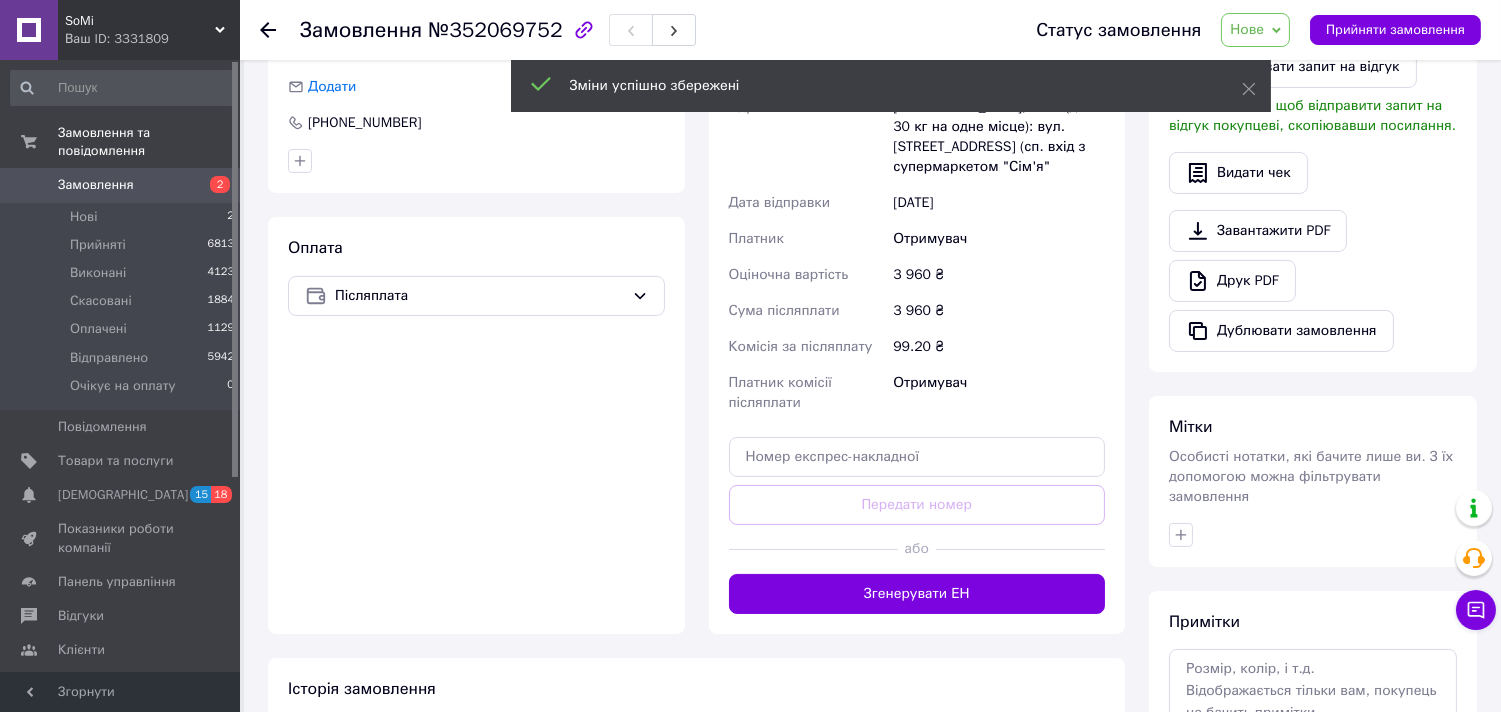 scroll, scrollTop: 506, scrollLeft: 0, axis: vertical 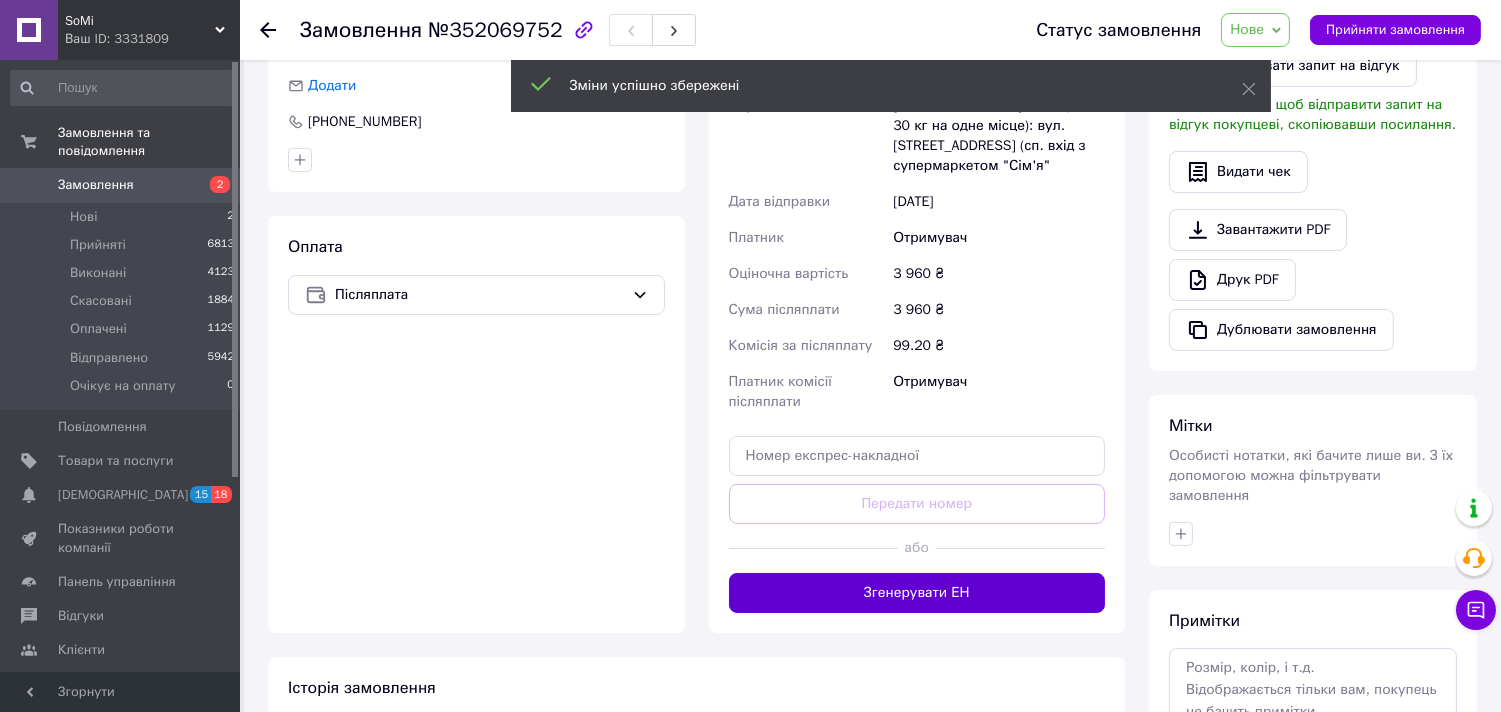 click on "Згенерувати ЕН" at bounding box center [917, 593] 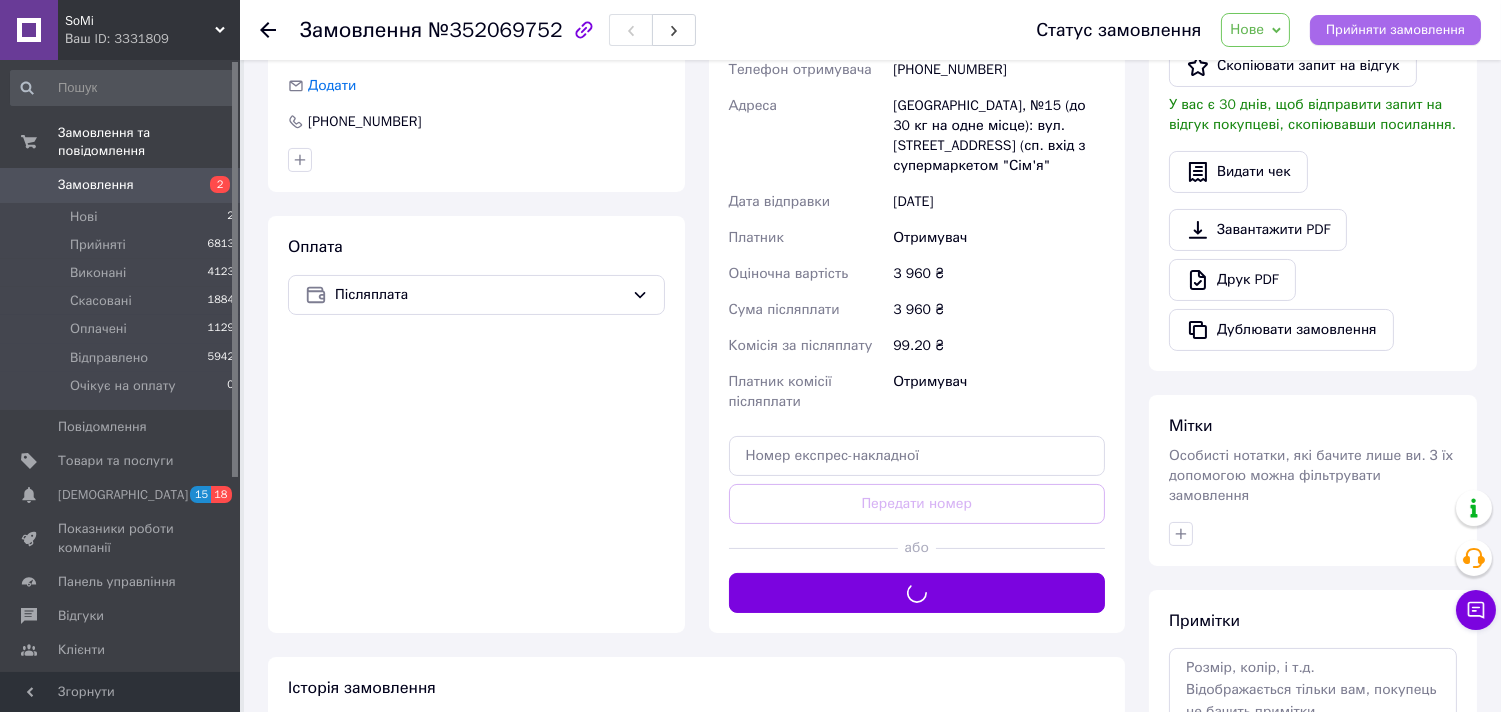 click on "Прийняти замовлення" at bounding box center (1395, 30) 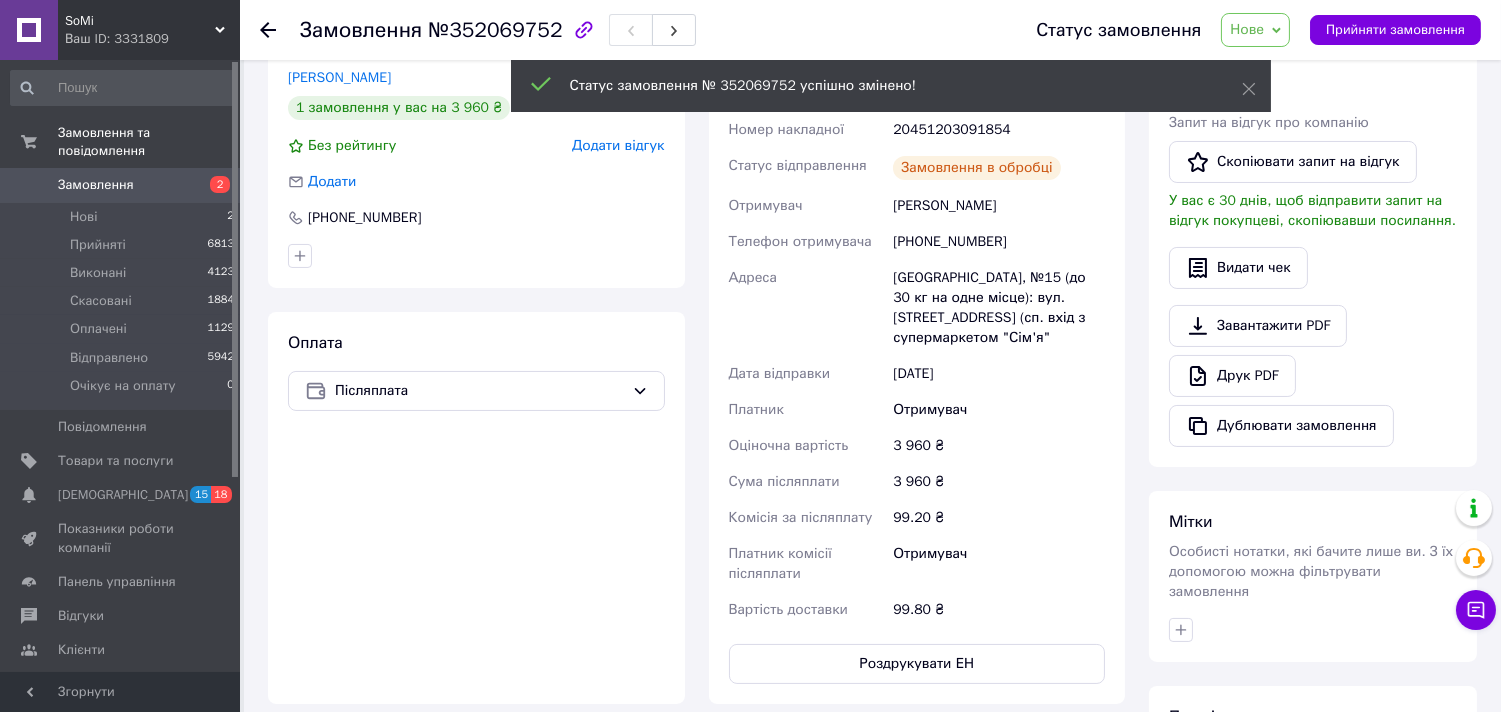 scroll, scrollTop: 182, scrollLeft: 0, axis: vertical 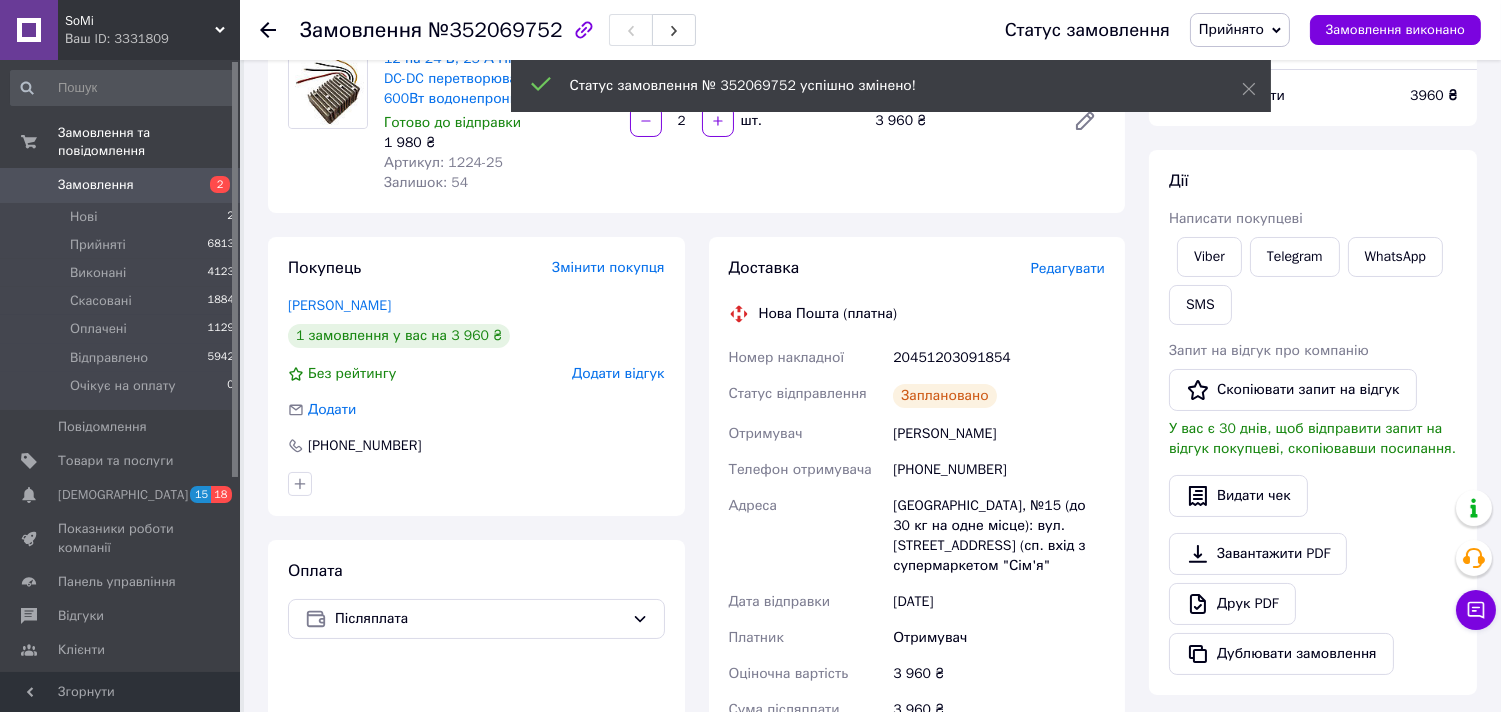click on "20451203091854" at bounding box center (999, 358) 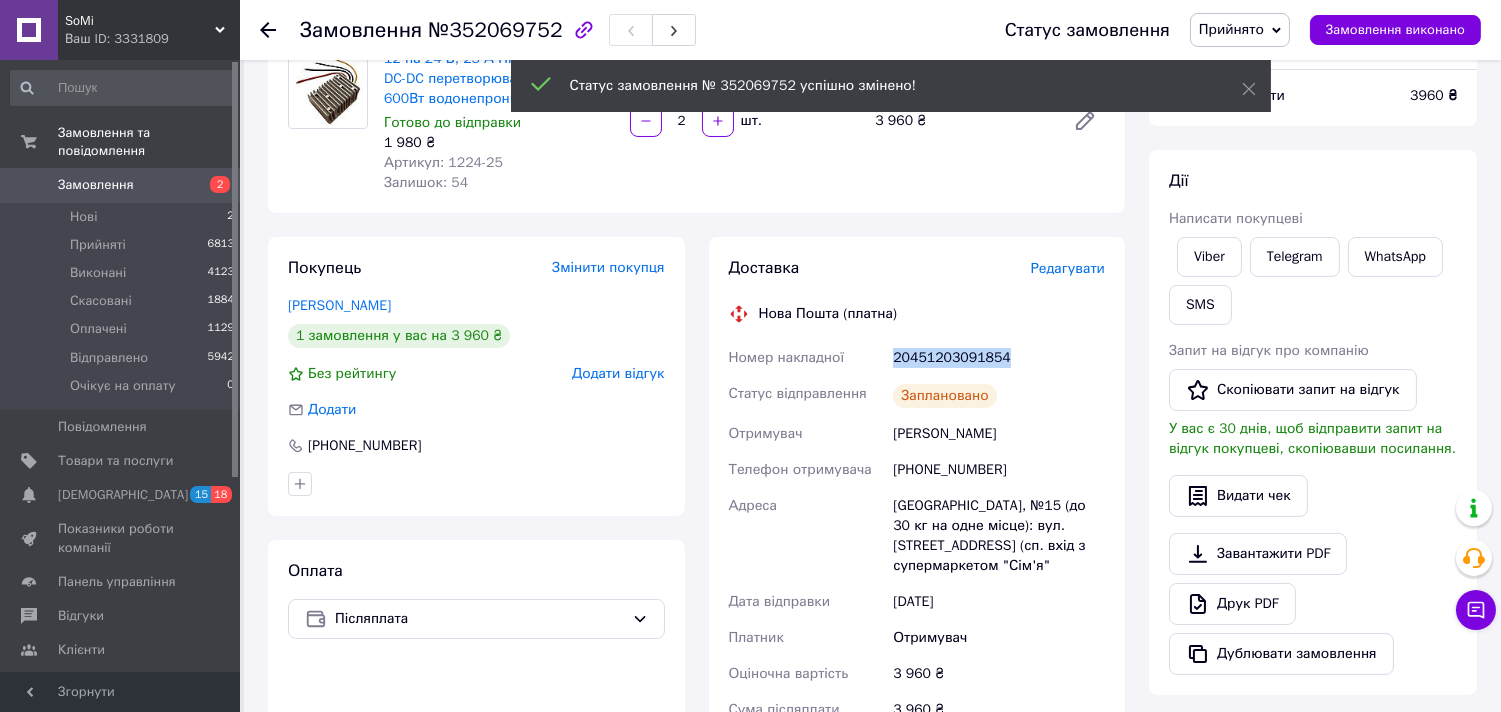 click on "20451203091854" at bounding box center (999, 358) 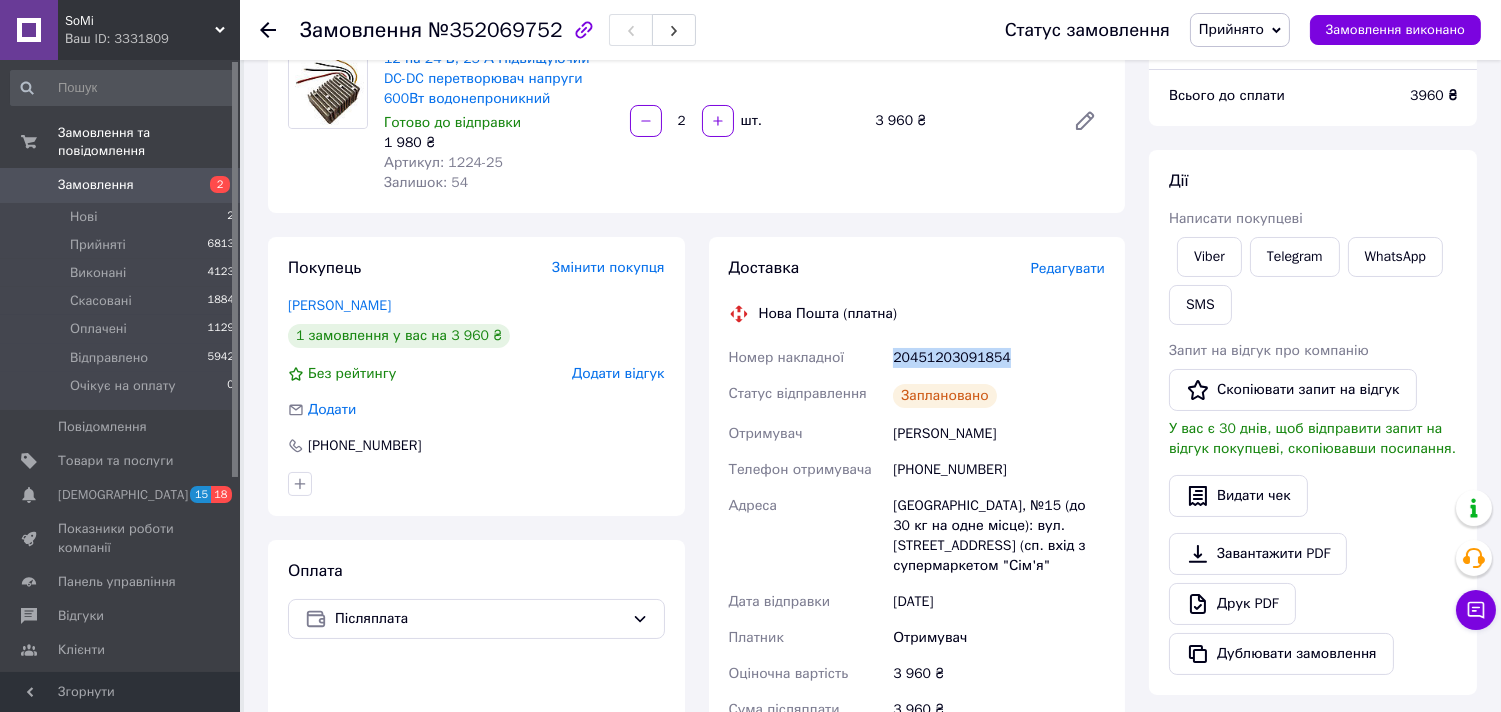 copy on "20451203091854" 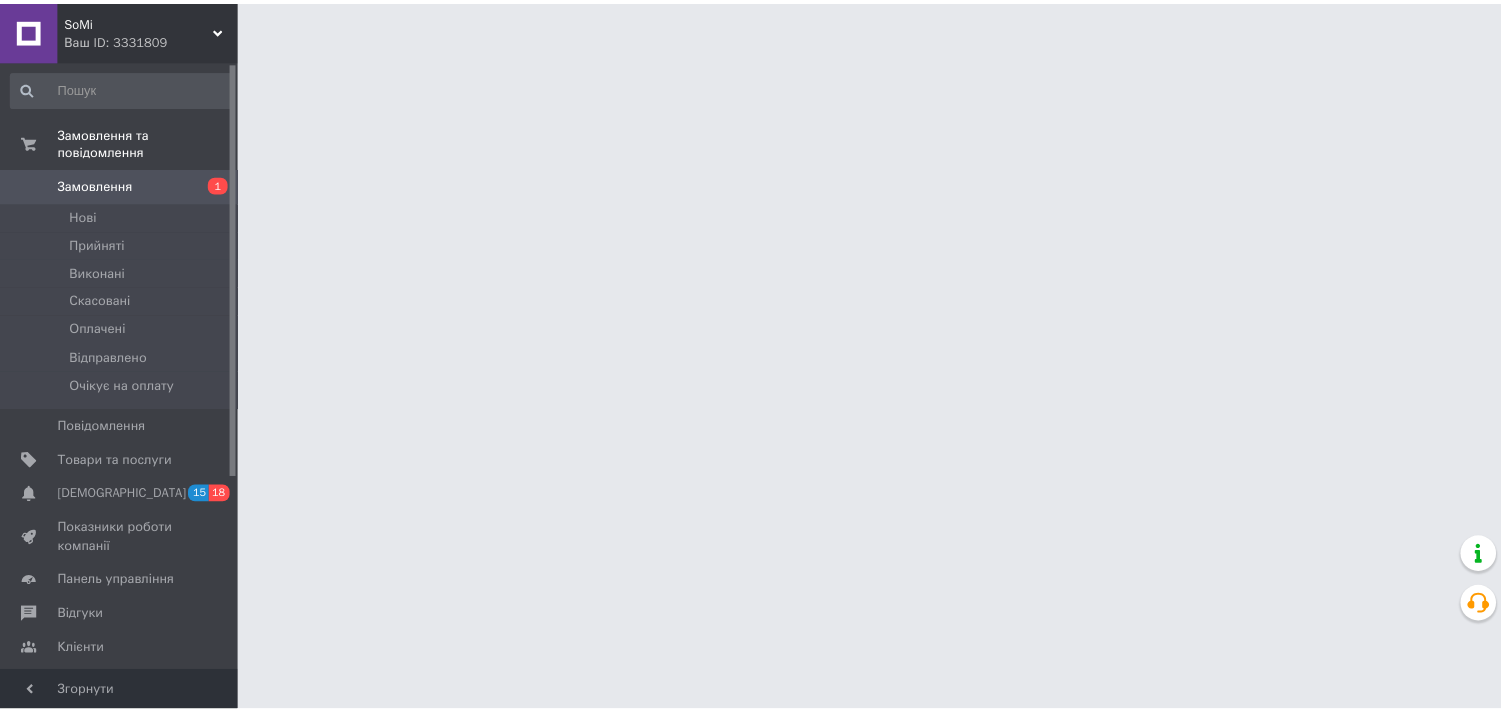 scroll, scrollTop: 0, scrollLeft: 0, axis: both 